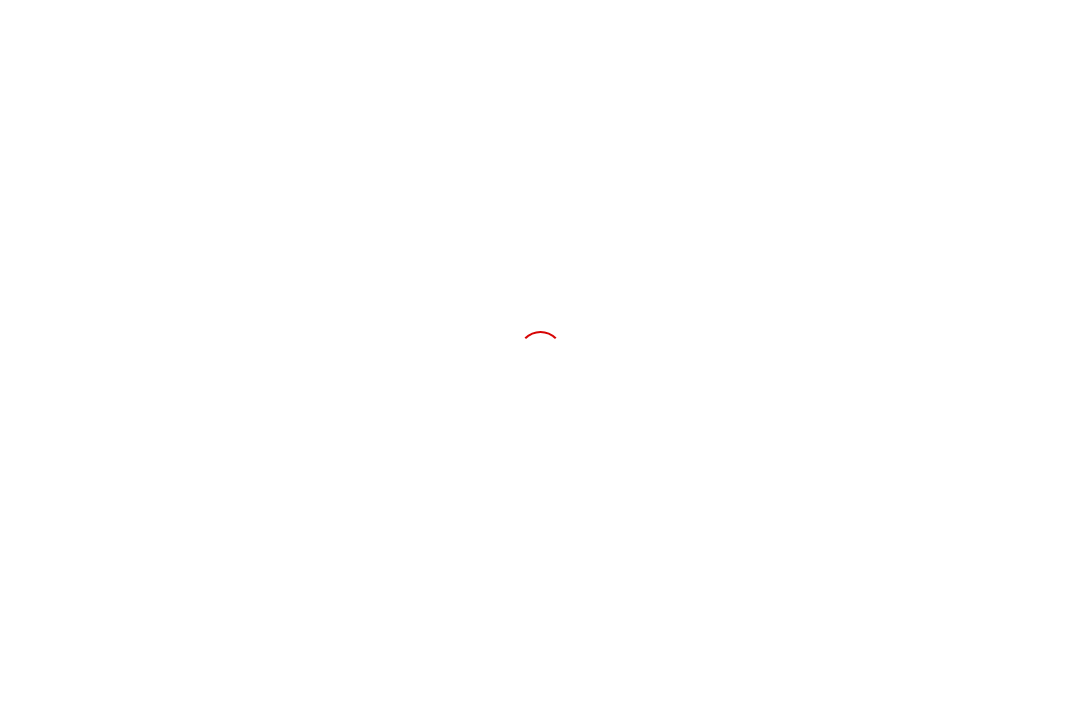 scroll, scrollTop: 0, scrollLeft: 0, axis: both 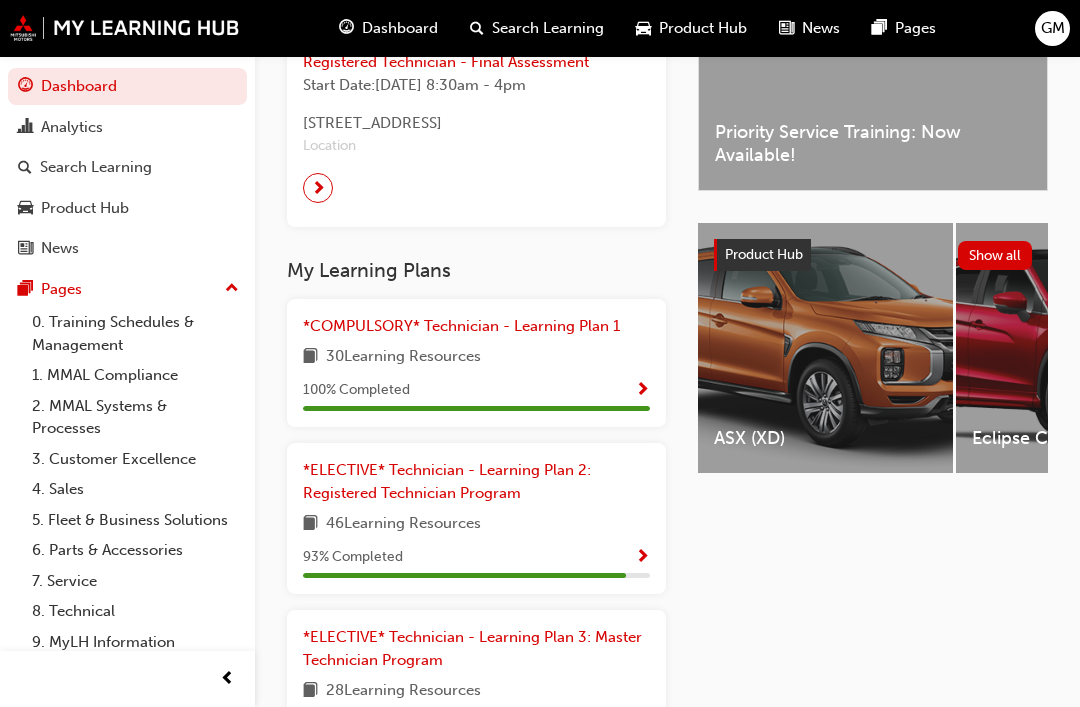 click on "30  Learning Resources" at bounding box center [476, 357] 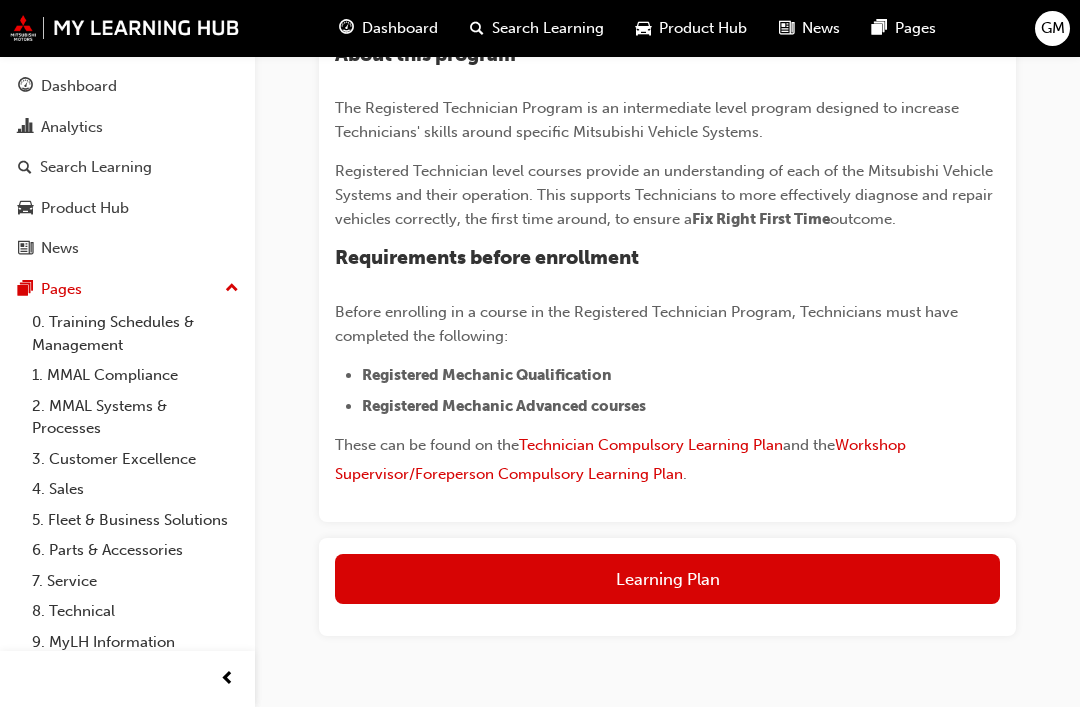 scroll, scrollTop: 485, scrollLeft: 0, axis: vertical 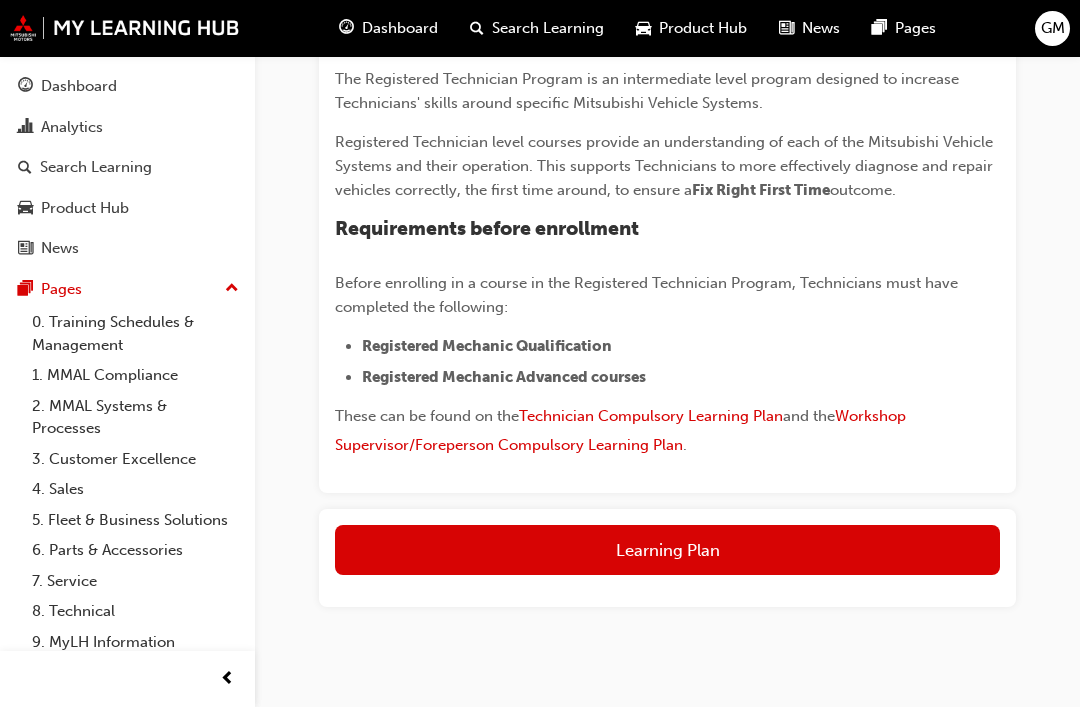 click on "Learning Plan" at bounding box center [667, 550] 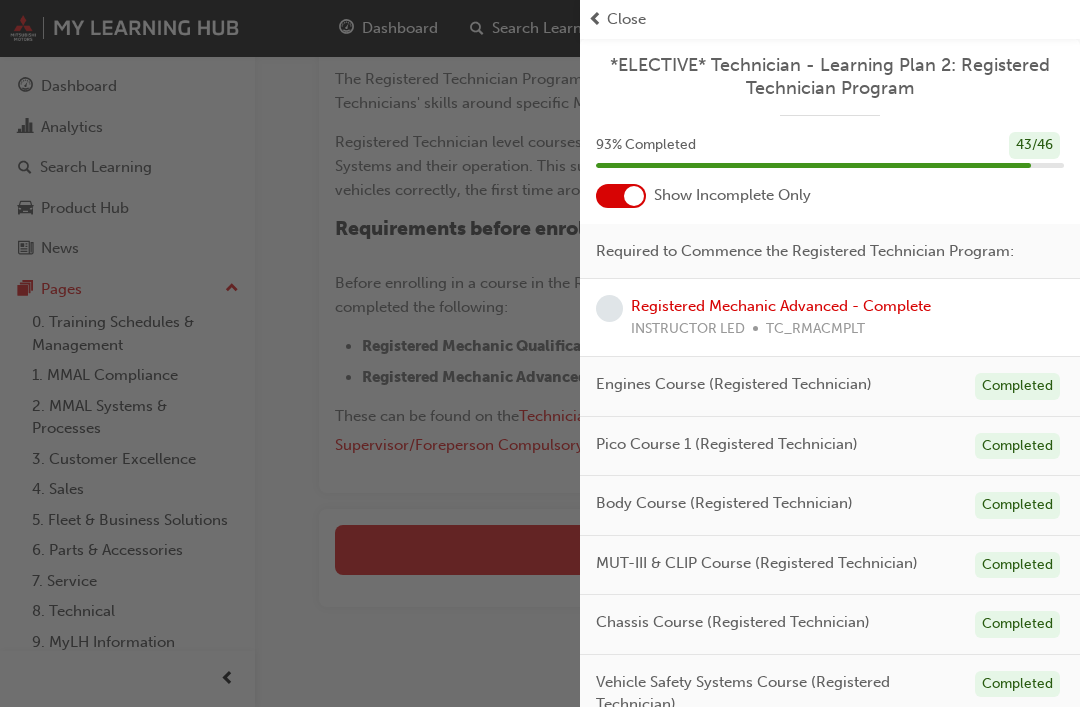 scroll, scrollTop: 0, scrollLeft: 0, axis: both 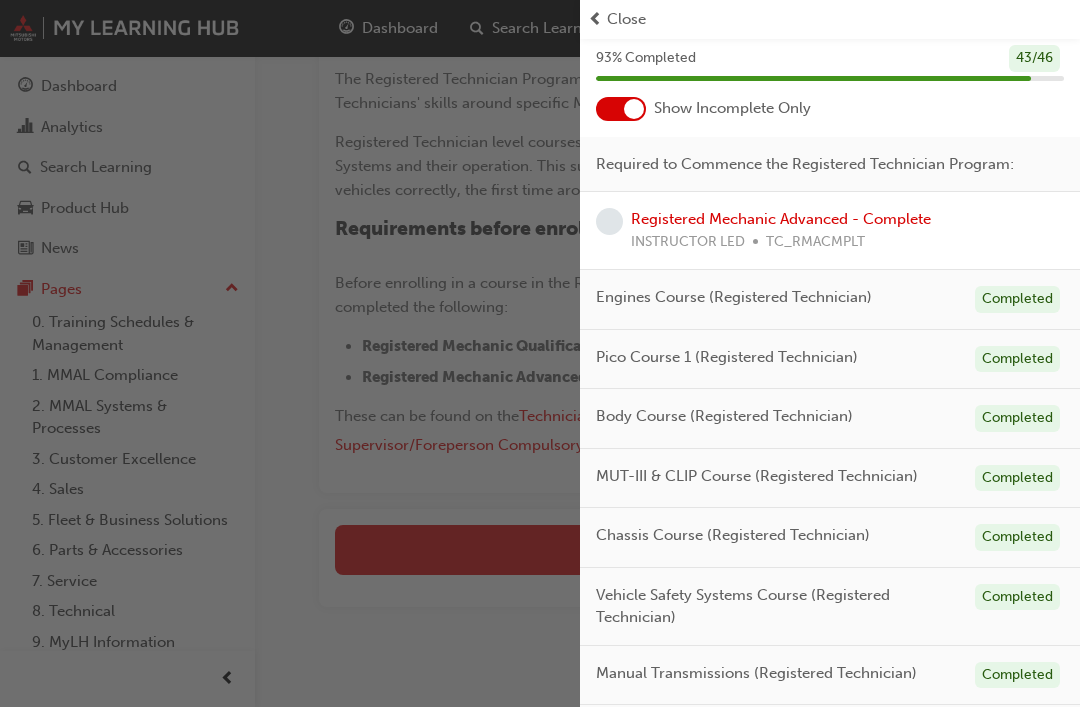 click on "Engines Course (Registered Technician) Completed" at bounding box center (830, 300) 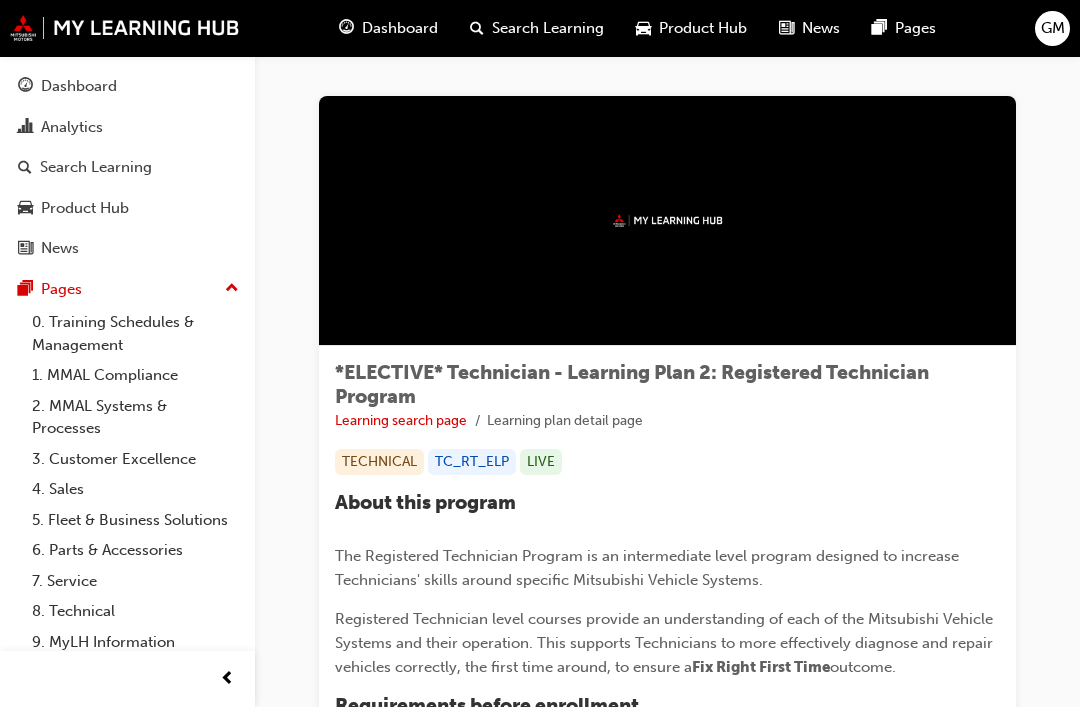 scroll, scrollTop: 0, scrollLeft: 0, axis: both 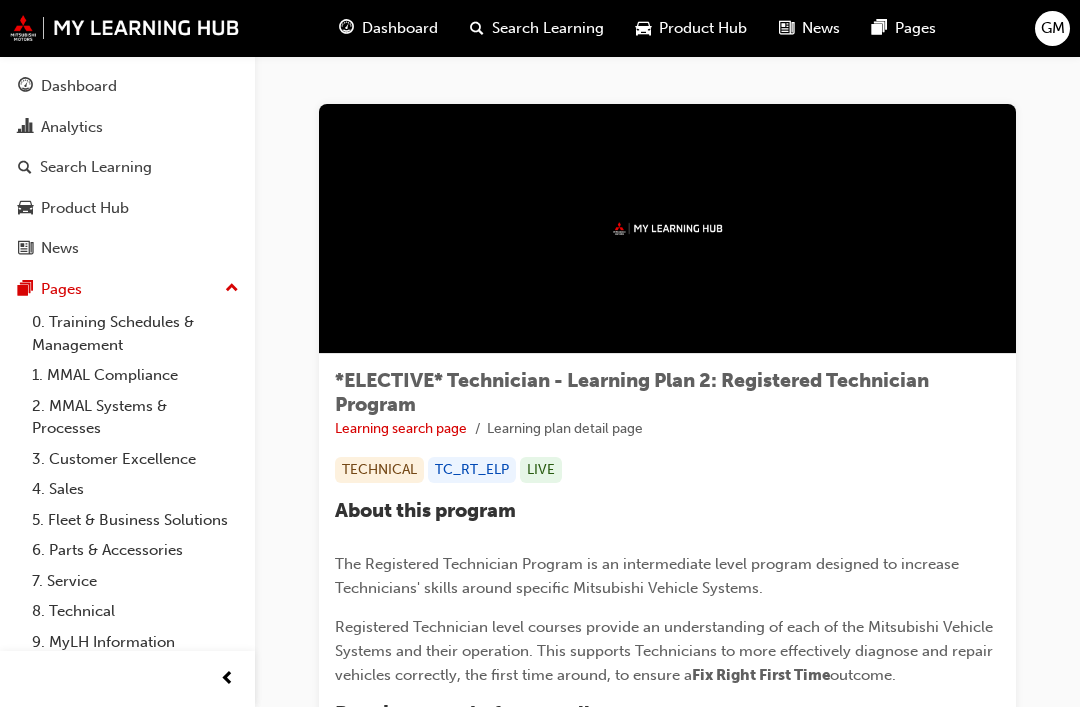 click on "8. Technical" at bounding box center [135, 611] 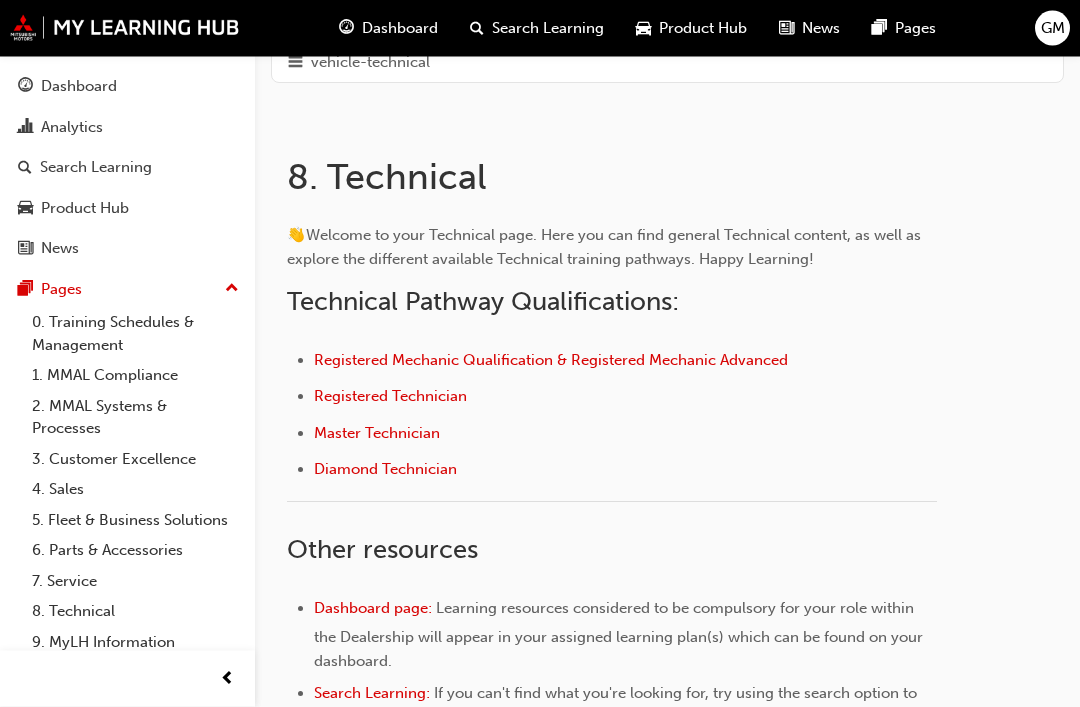 scroll, scrollTop: 306, scrollLeft: 0, axis: vertical 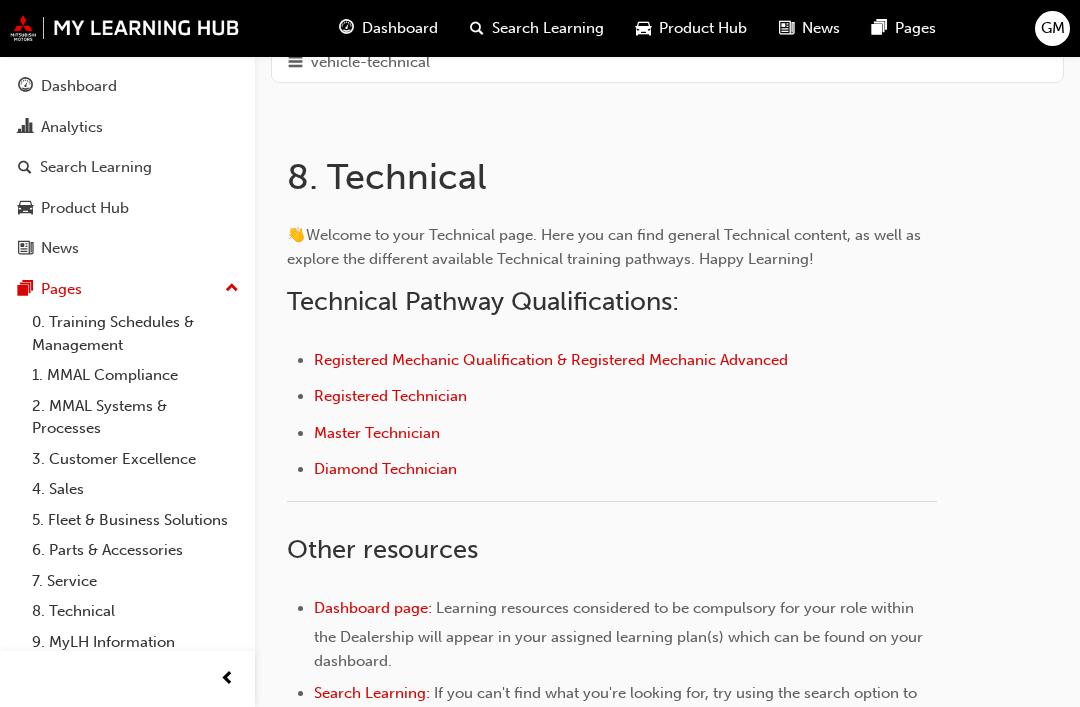 click on "Registered Technician" at bounding box center (390, 396) 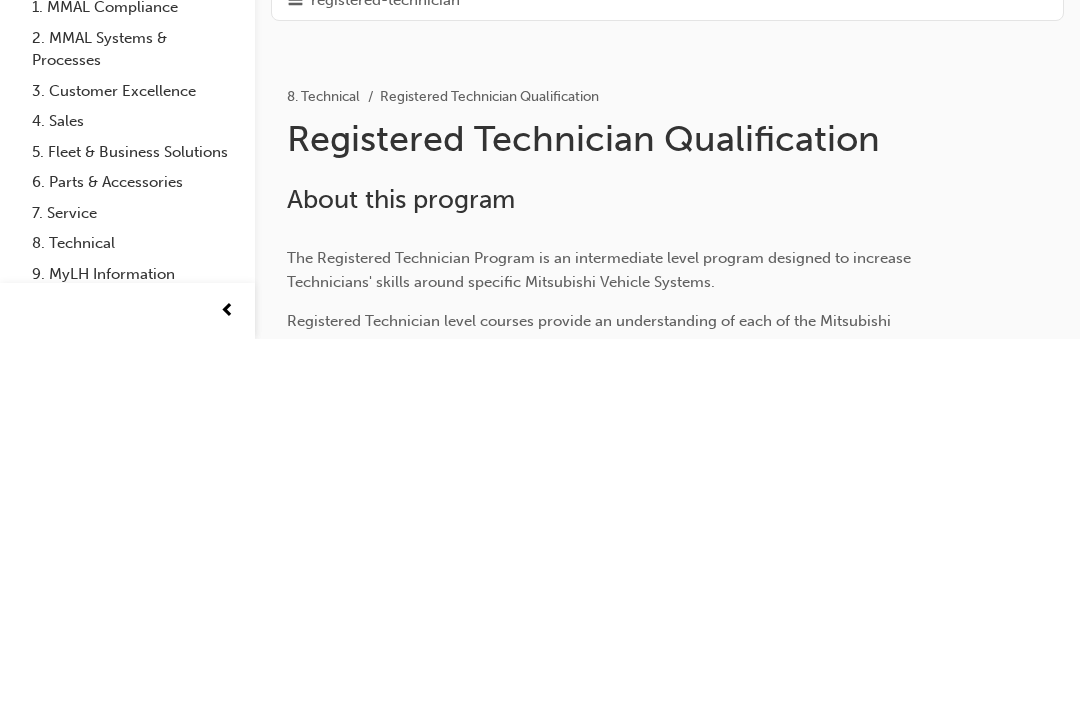 scroll, scrollTop: 472, scrollLeft: 0, axis: vertical 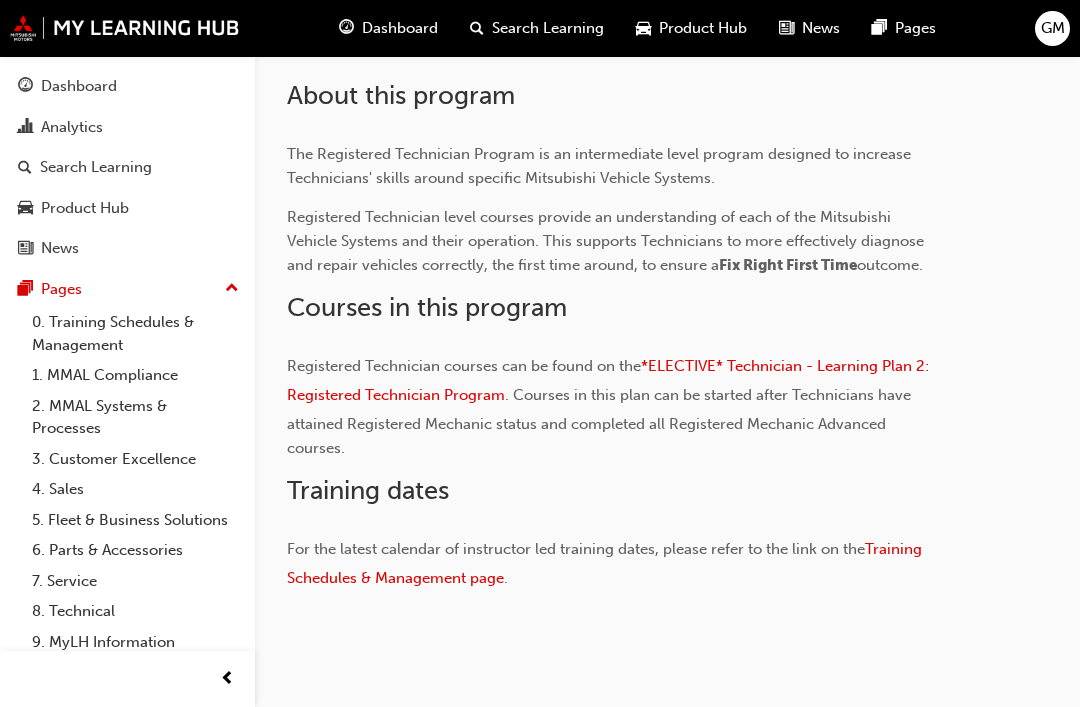 click on "*ELECTIVE* Technician - Learning Plan 2: Registered Technician Program" at bounding box center (610, 380) 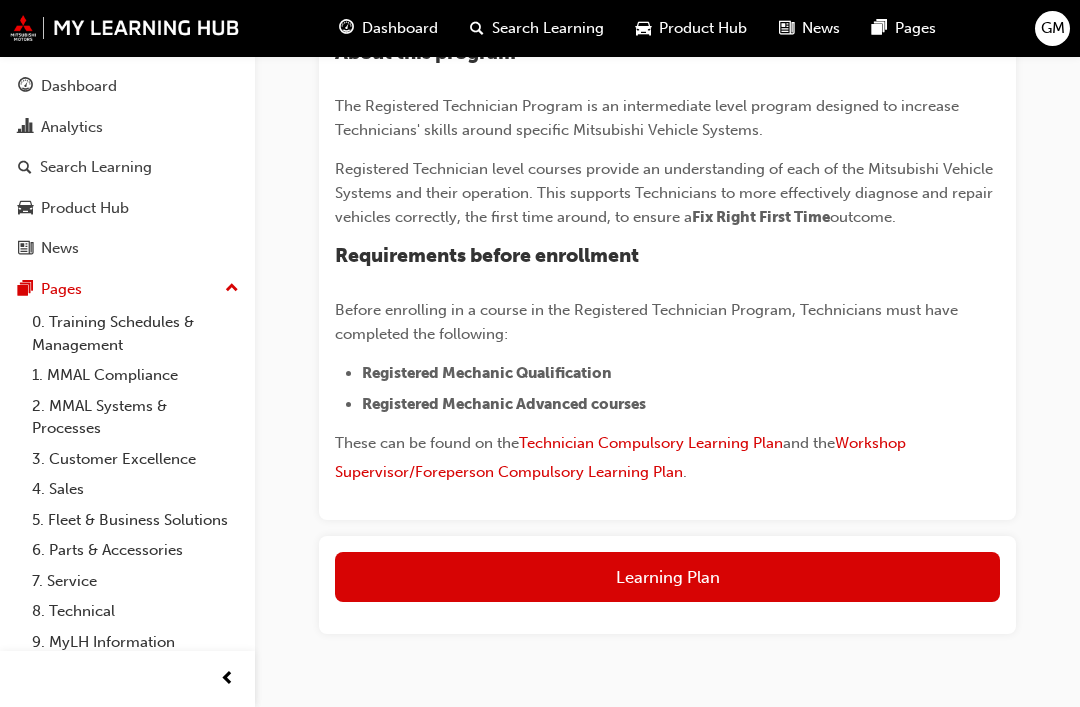 scroll, scrollTop: 472, scrollLeft: 0, axis: vertical 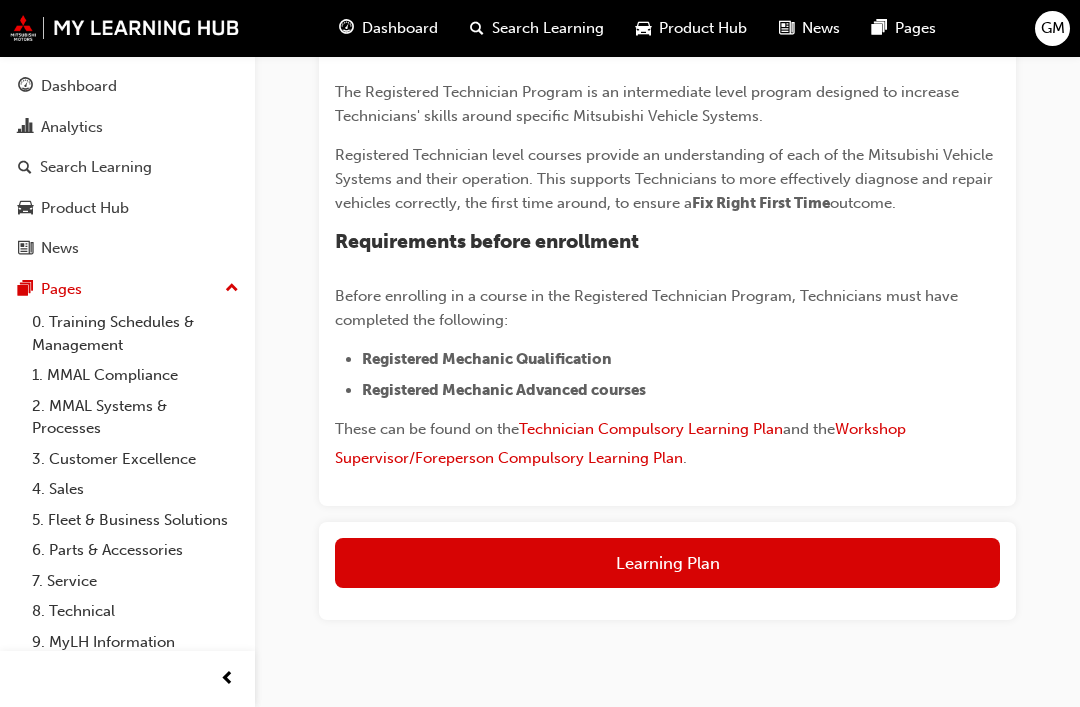 click on "Learning Plan" at bounding box center (667, 563) 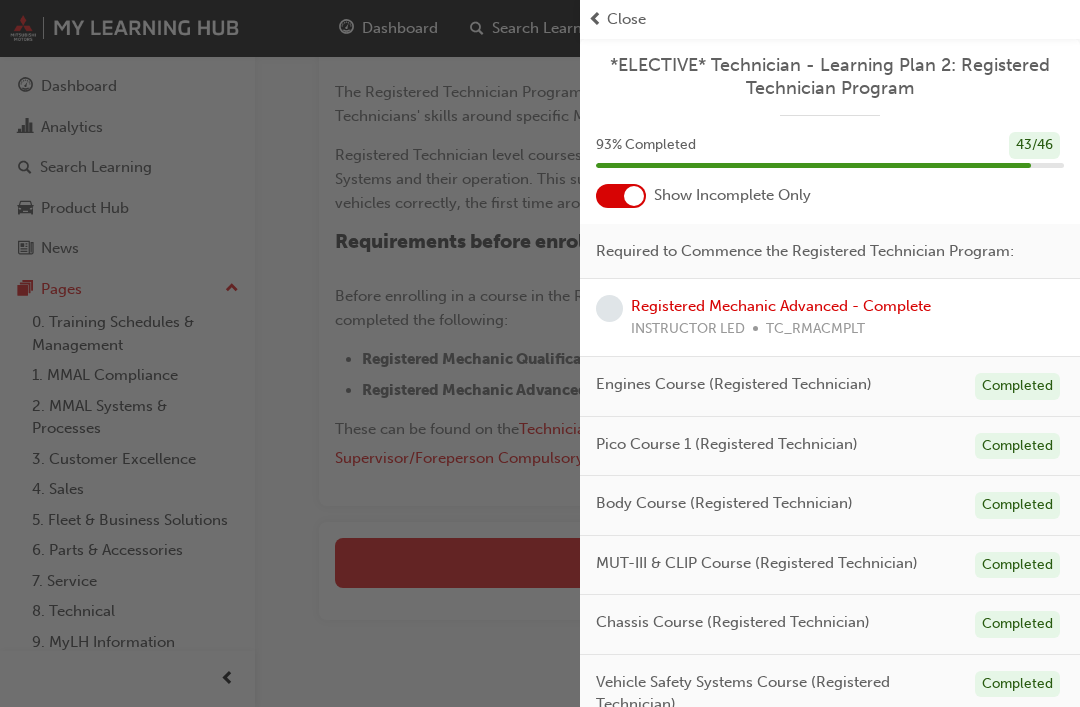 click on "Completed" at bounding box center (1017, 386) 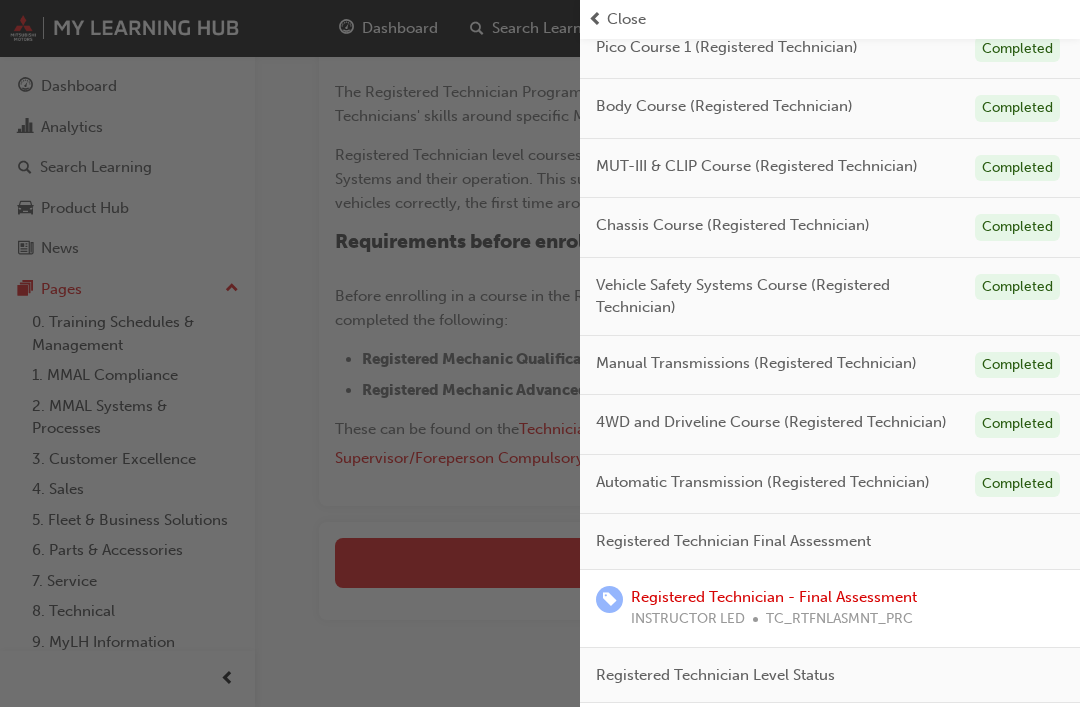 scroll, scrollTop: 396, scrollLeft: 0, axis: vertical 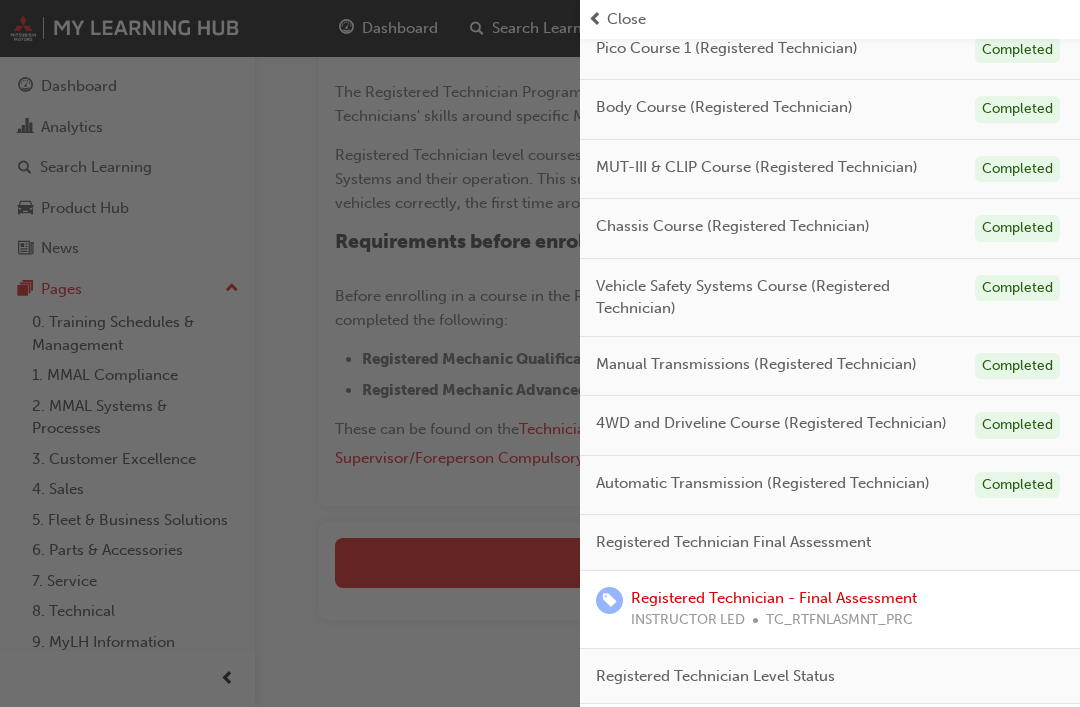 click on "Registered Technician Final Assessment" at bounding box center [830, 543] 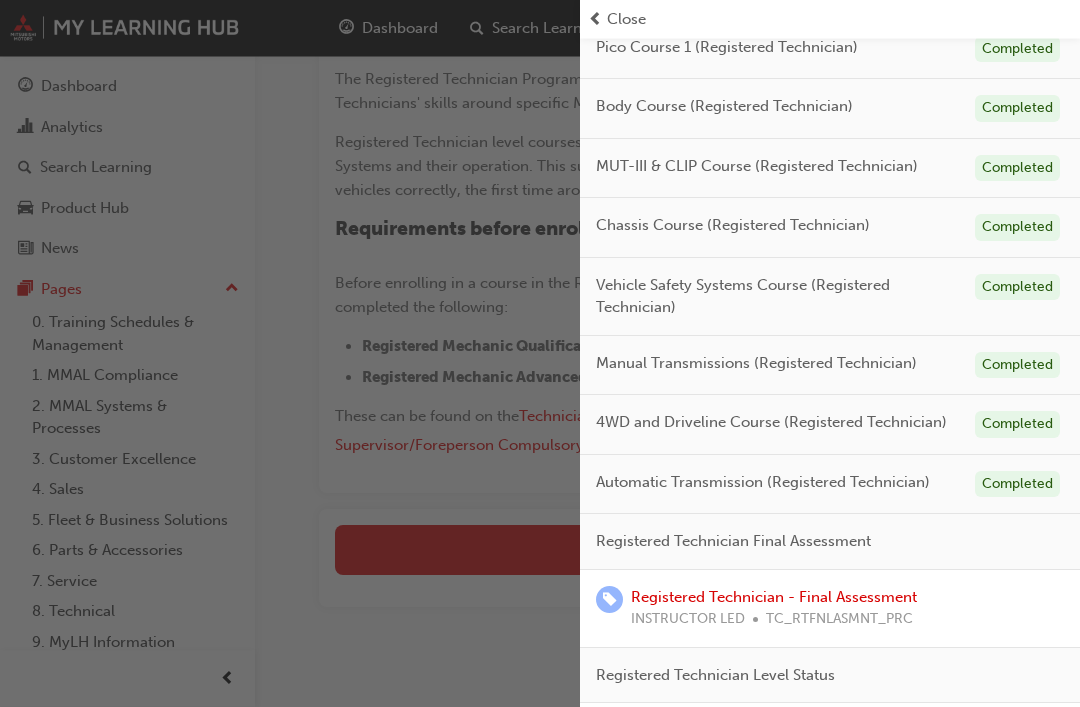 scroll, scrollTop: 485, scrollLeft: 0, axis: vertical 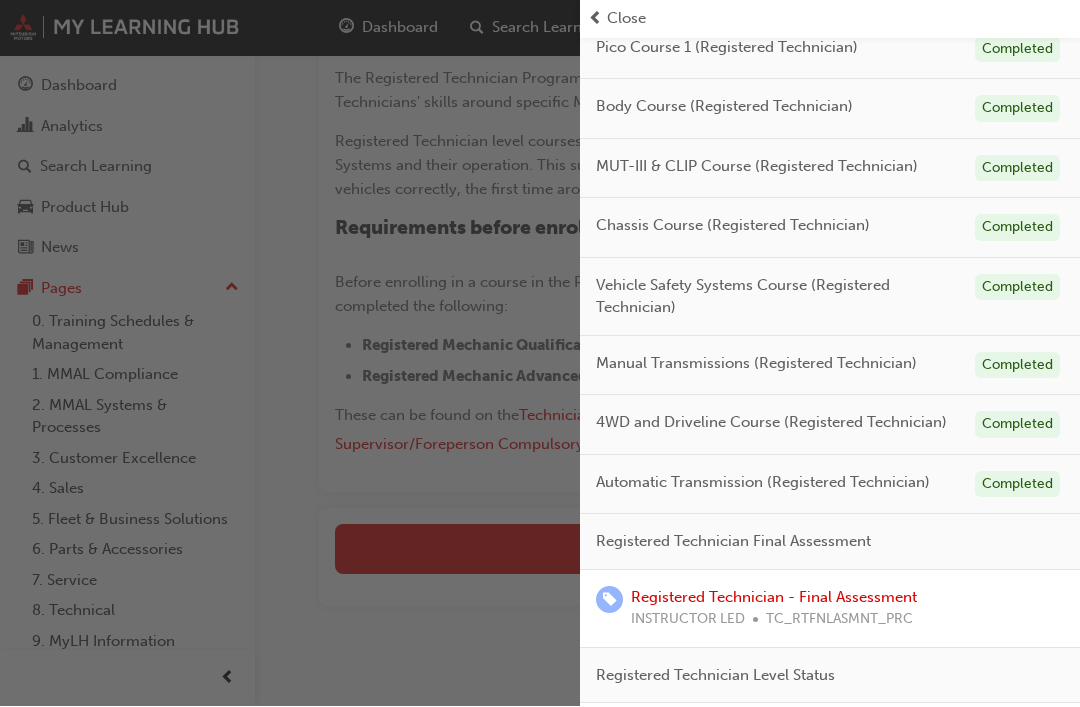 click on "Completed" at bounding box center (1017, 366) 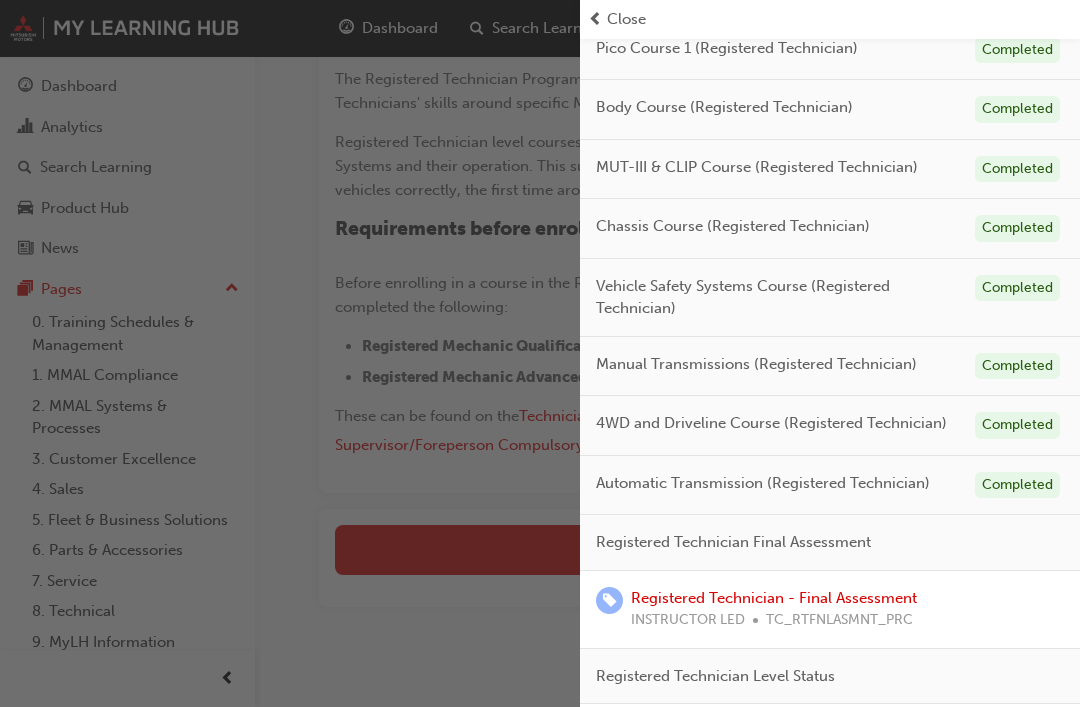 click on "Completed" at bounding box center (1017, 366) 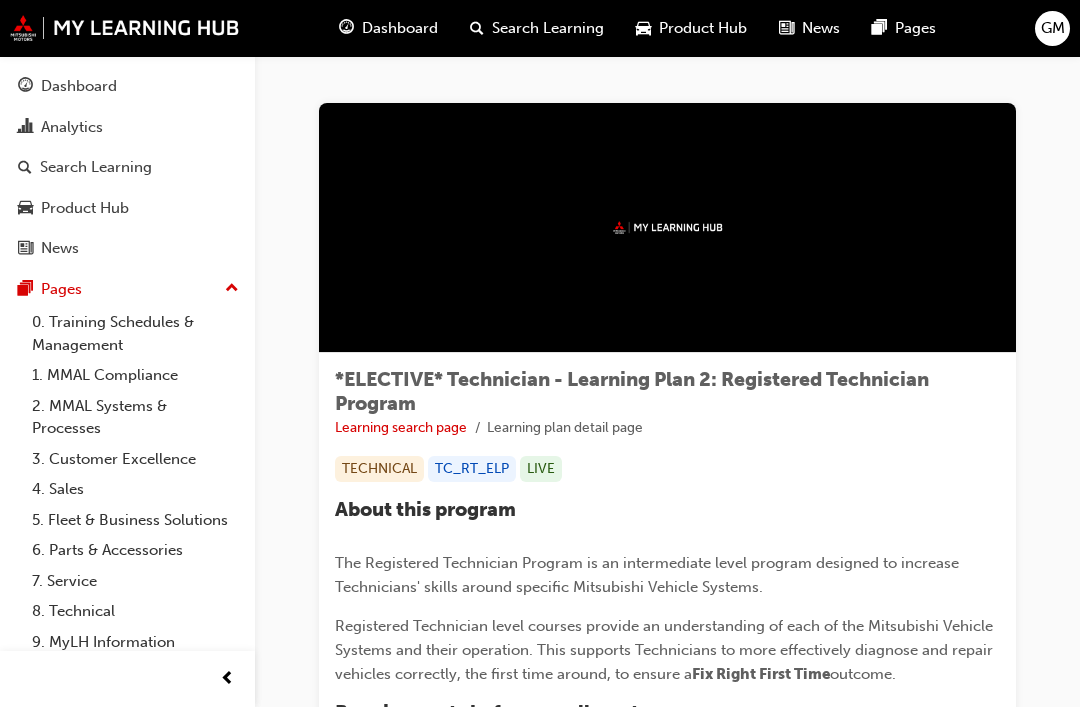 scroll, scrollTop: 0, scrollLeft: 0, axis: both 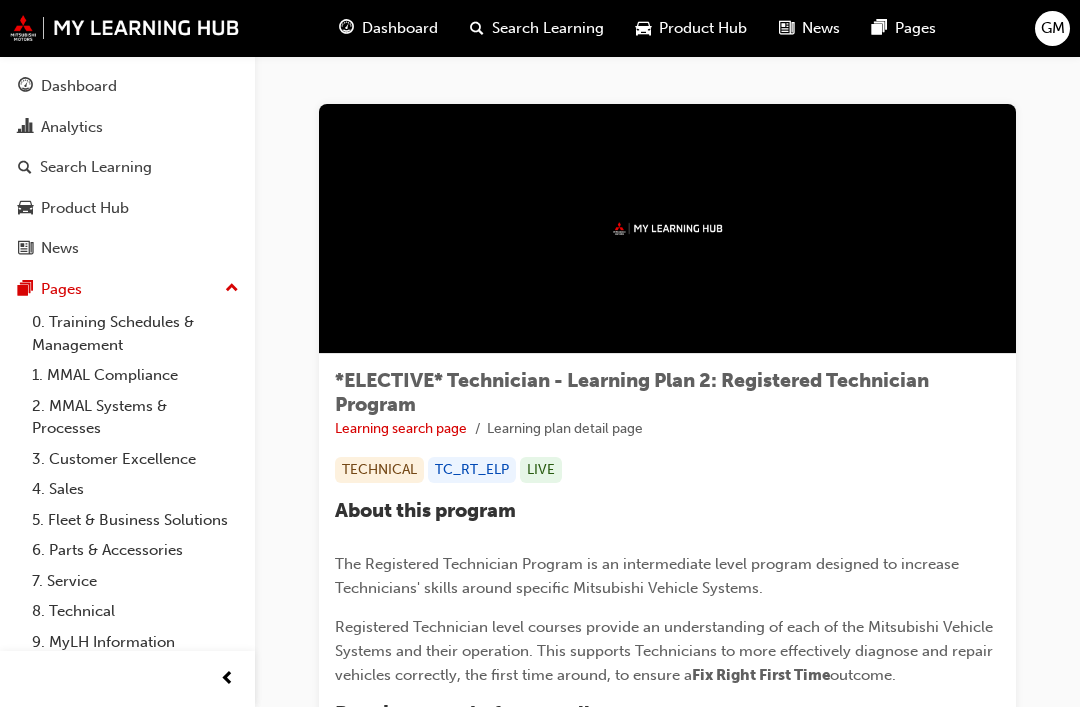 click on "8. Technical" at bounding box center (135, 611) 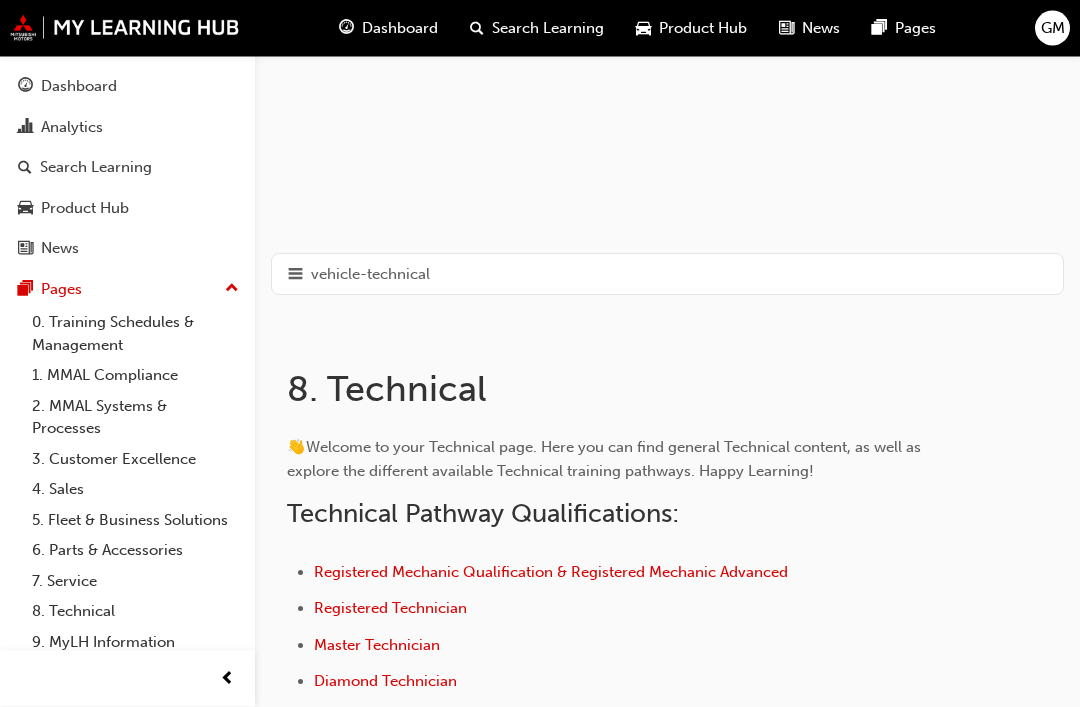 click on "vehicle-technical" at bounding box center (667, 275) 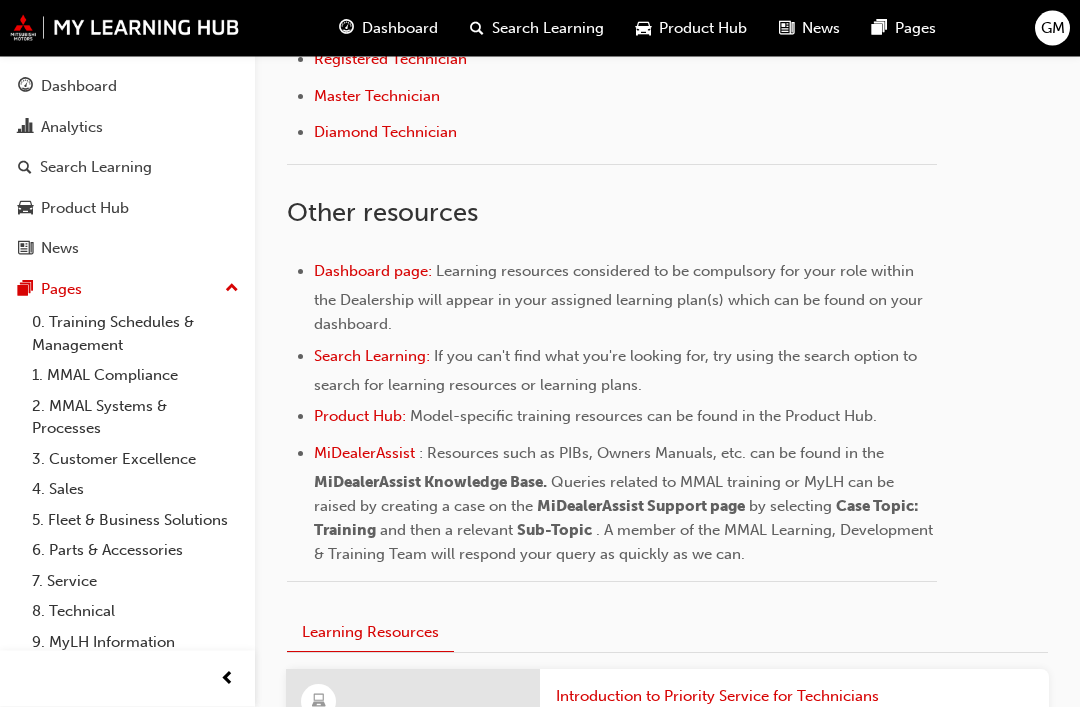 scroll, scrollTop: 972, scrollLeft: 0, axis: vertical 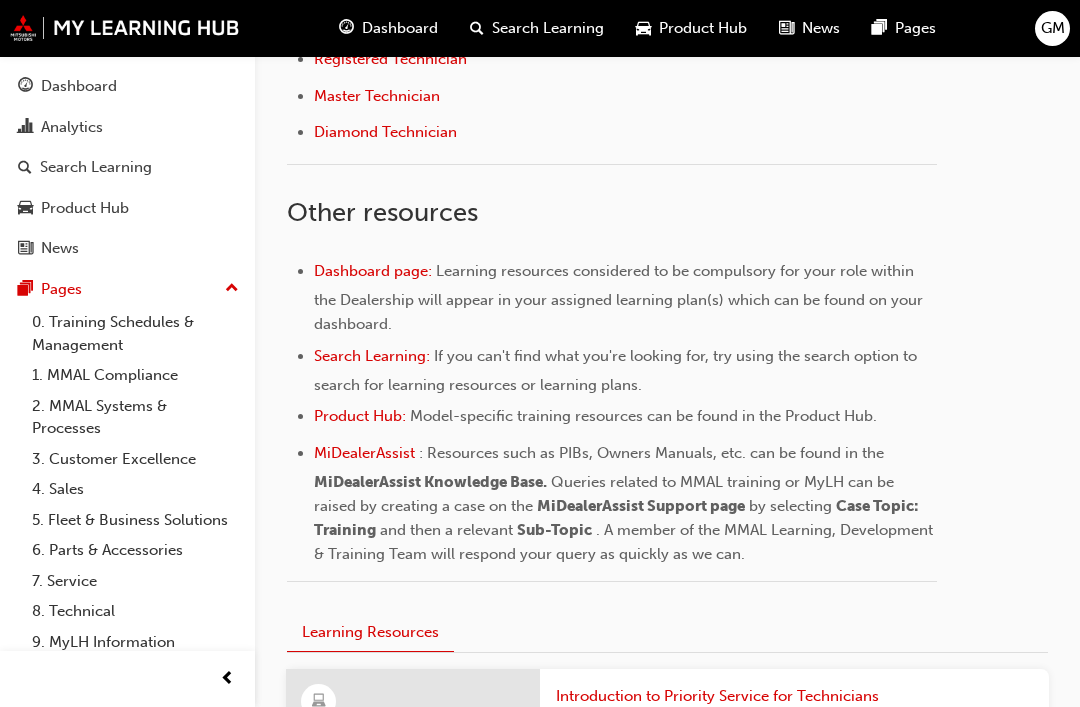 click on "Search Learning:" at bounding box center [372, 356] 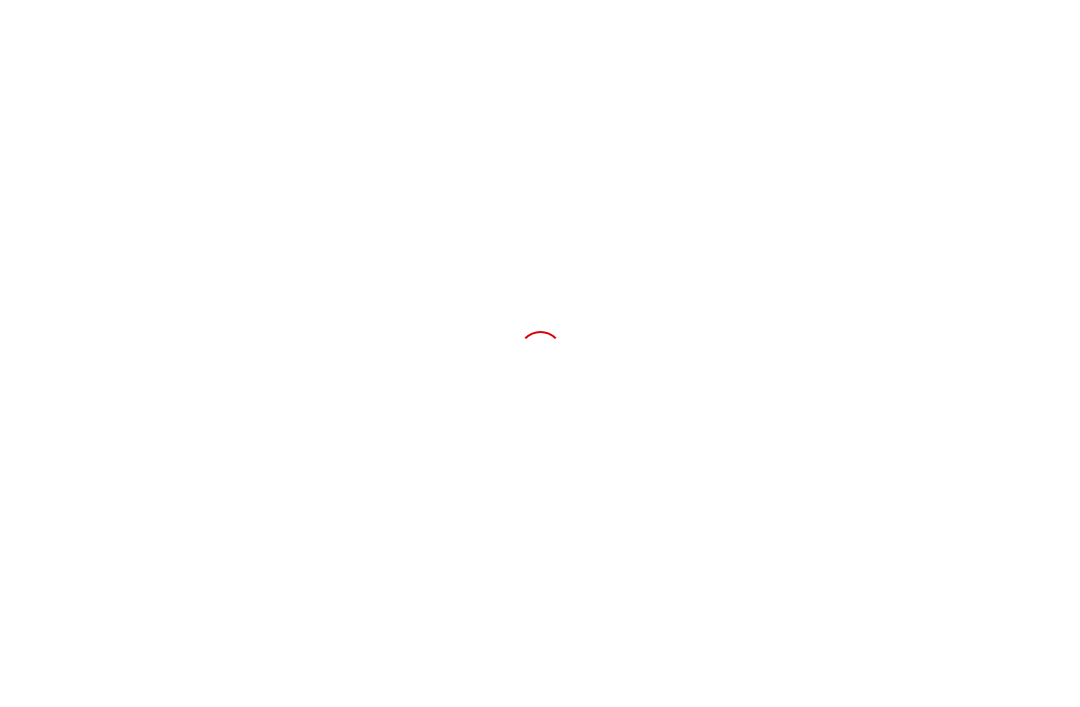 scroll, scrollTop: 0, scrollLeft: 0, axis: both 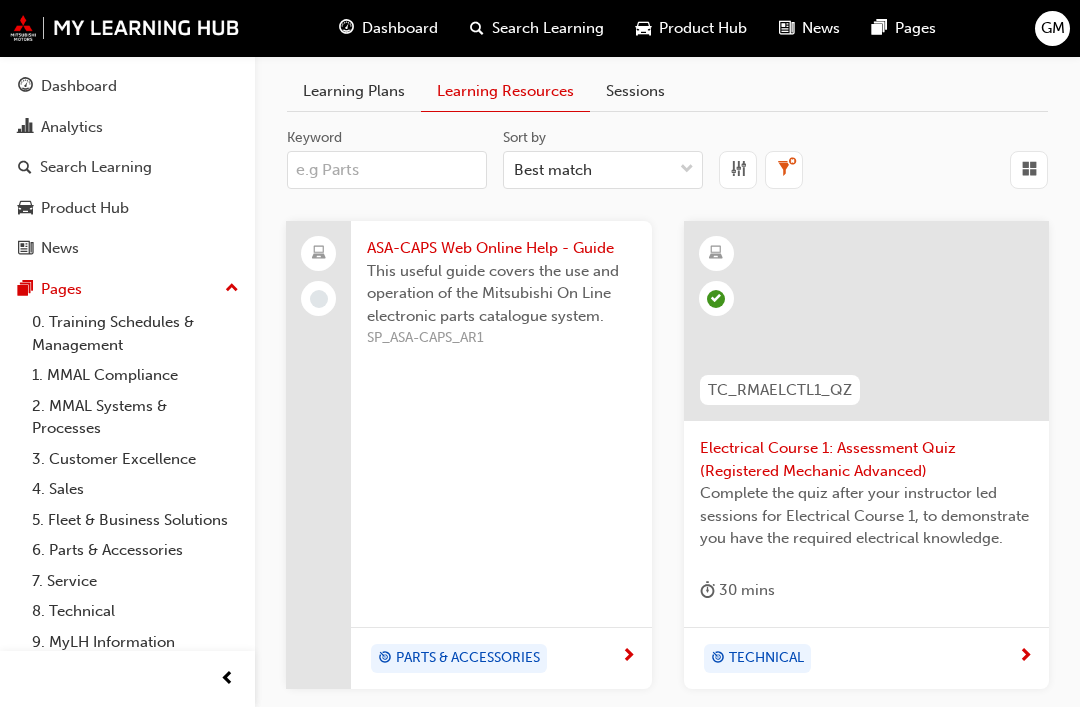 click on "Keyword" at bounding box center [387, 170] 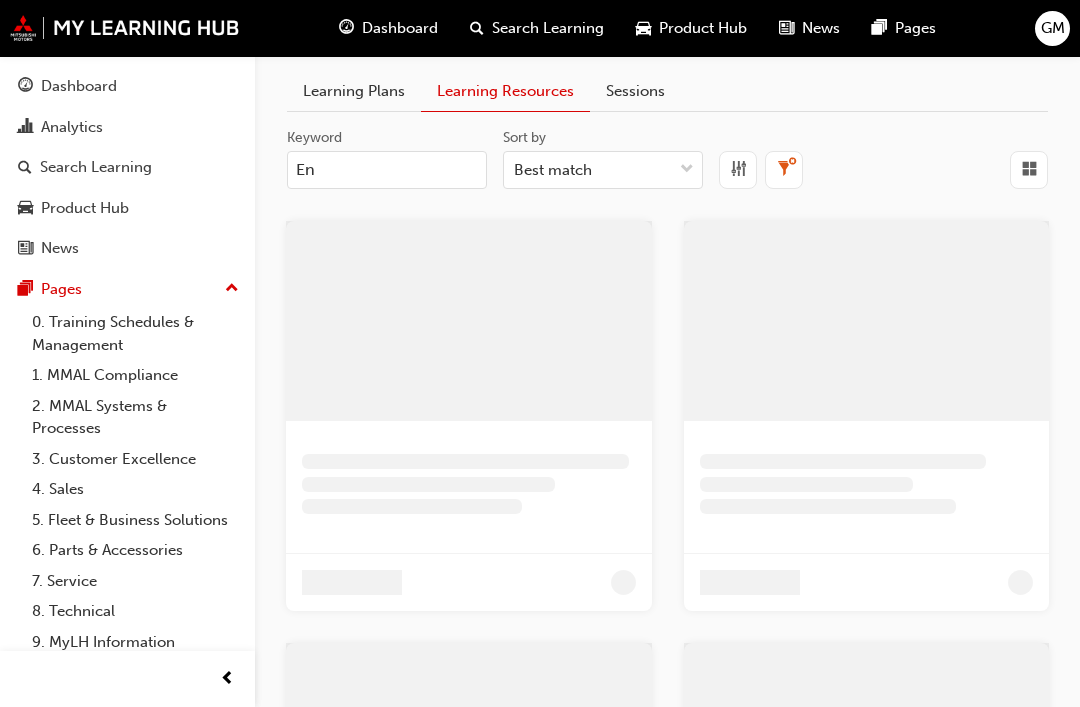 type on "E" 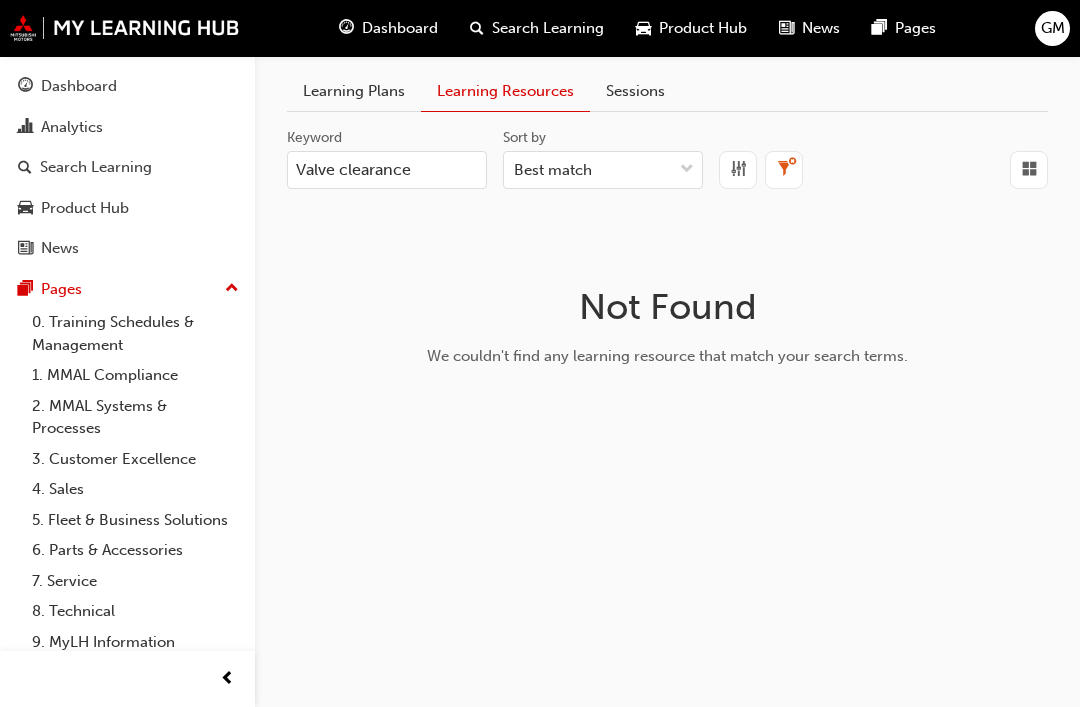 click on "Grid" at bounding box center [883, 170] 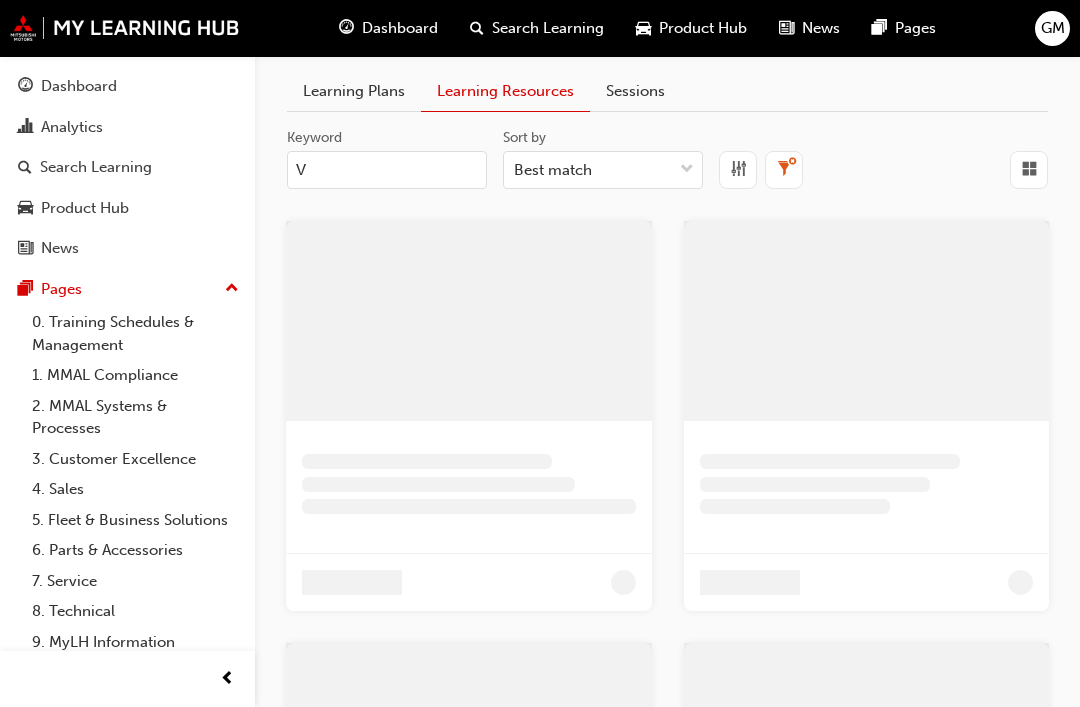type on "V" 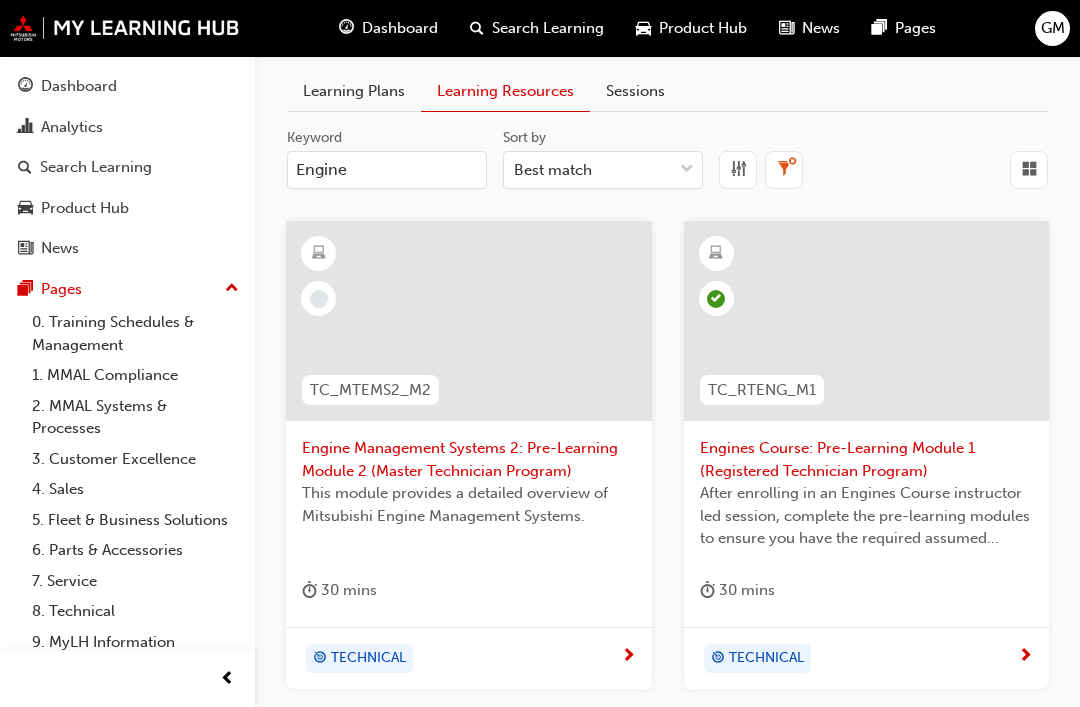 type on "Engine" 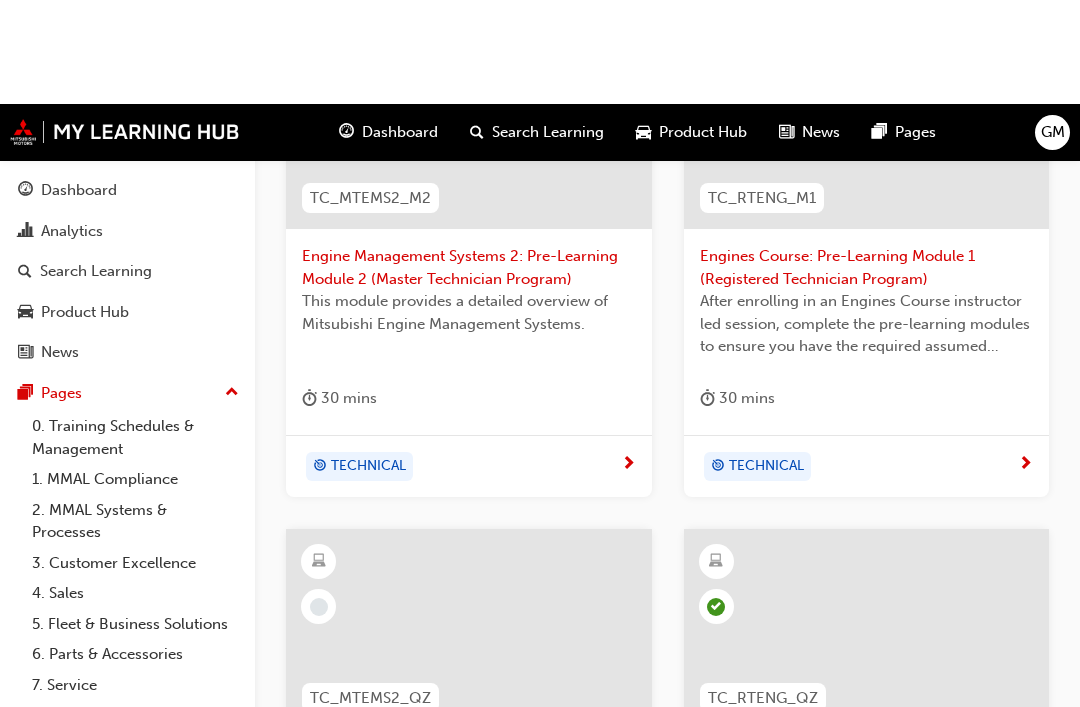 scroll, scrollTop: 192, scrollLeft: 0, axis: vertical 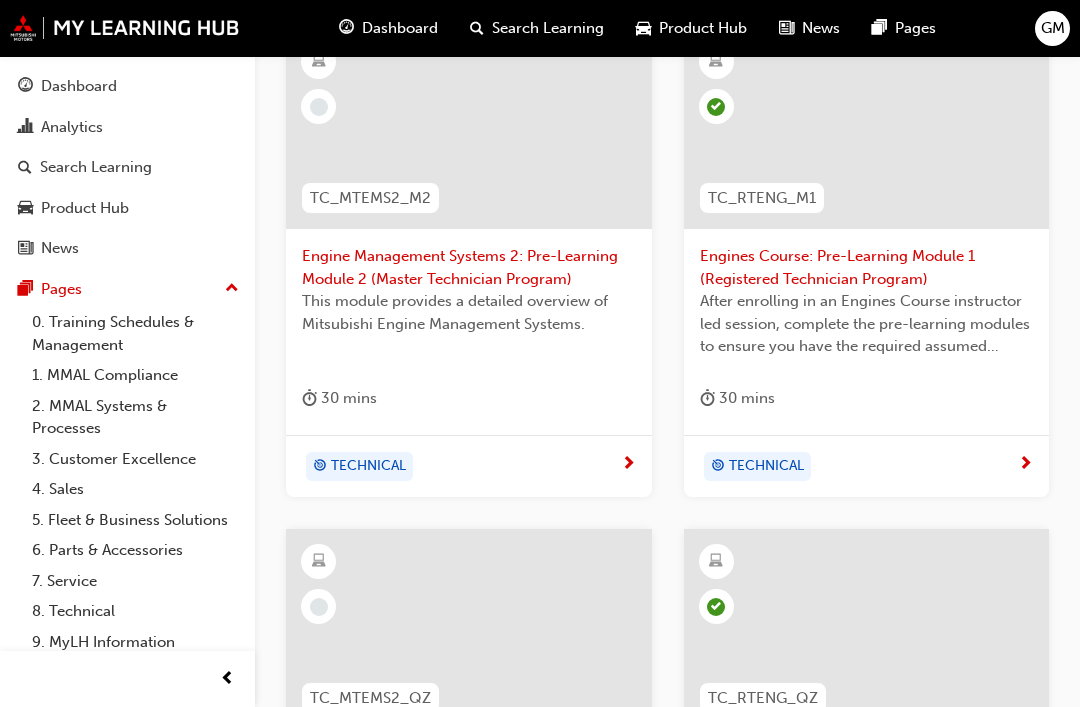 click at bounding box center [867, 129] 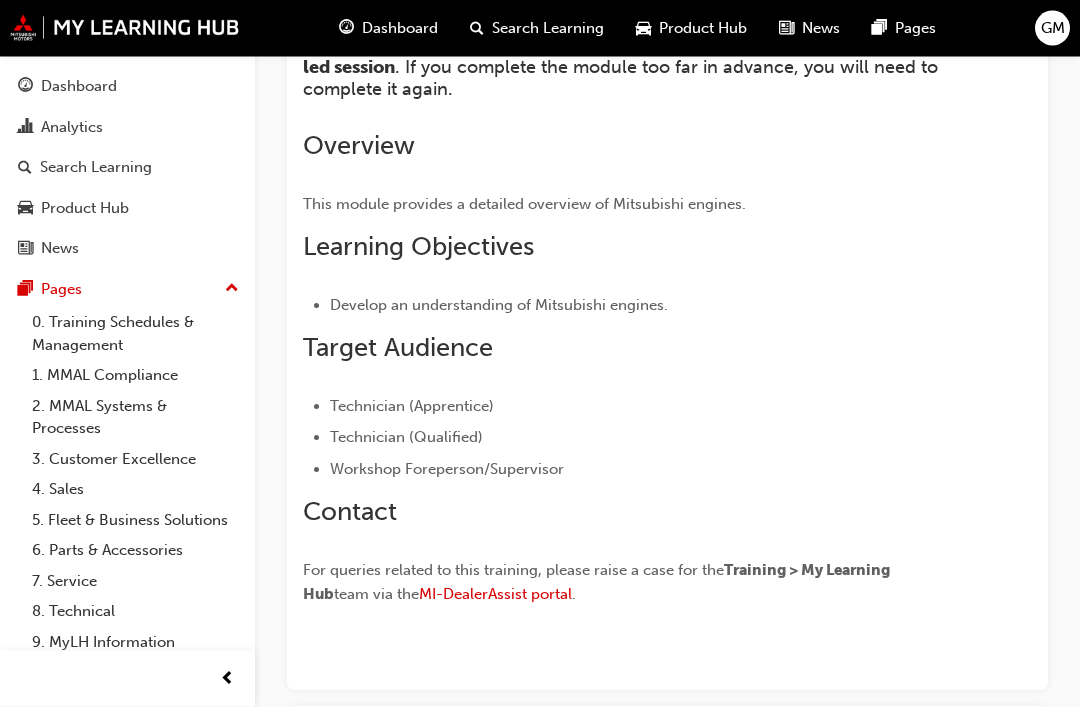 scroll, scrollTop: 586, scrollLeft: 0, axis: vertical 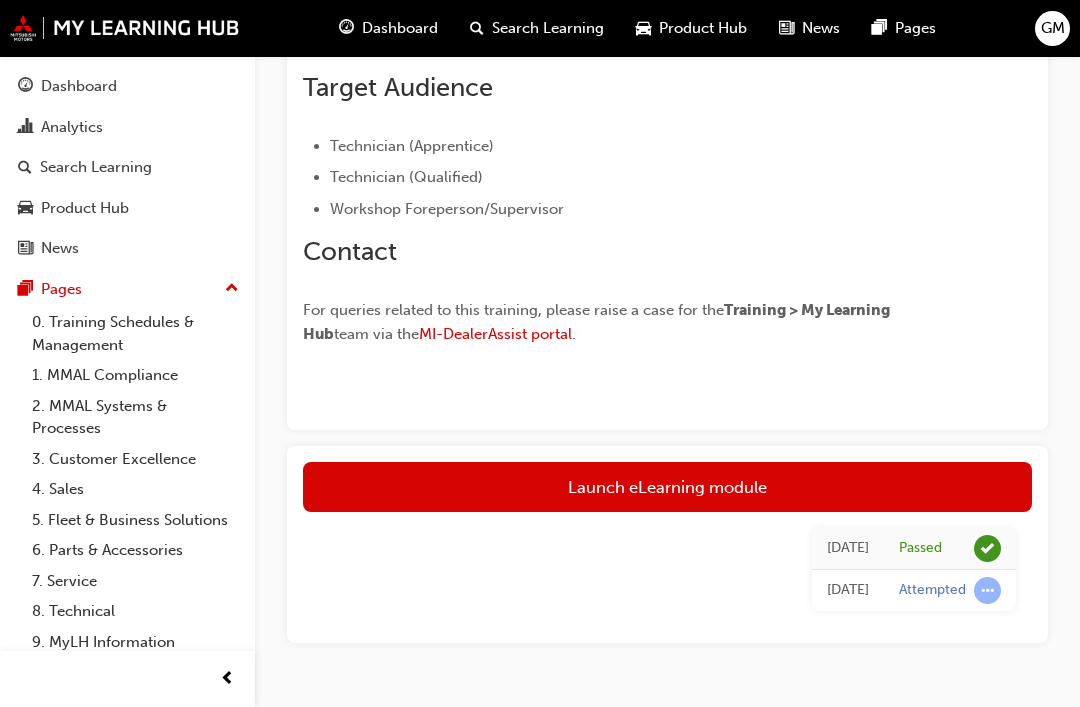 click on "Launch eLearning module" at bounding box center (667, 487) 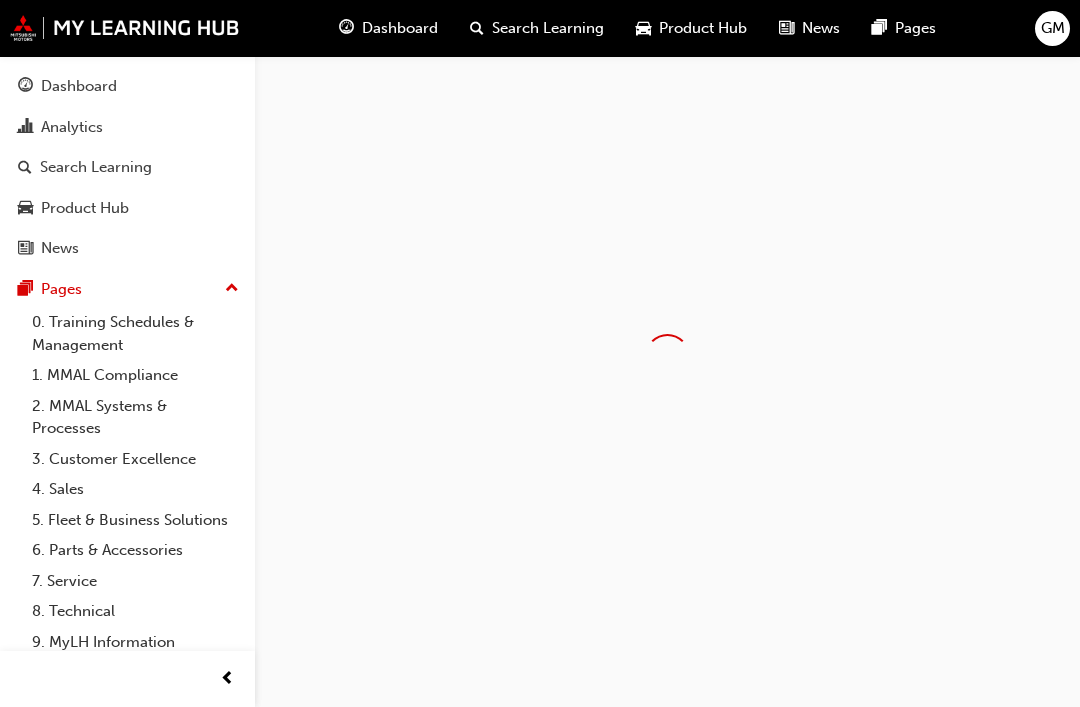 scroll, scrollTop: 0, scrollLeft: 0, axis: both 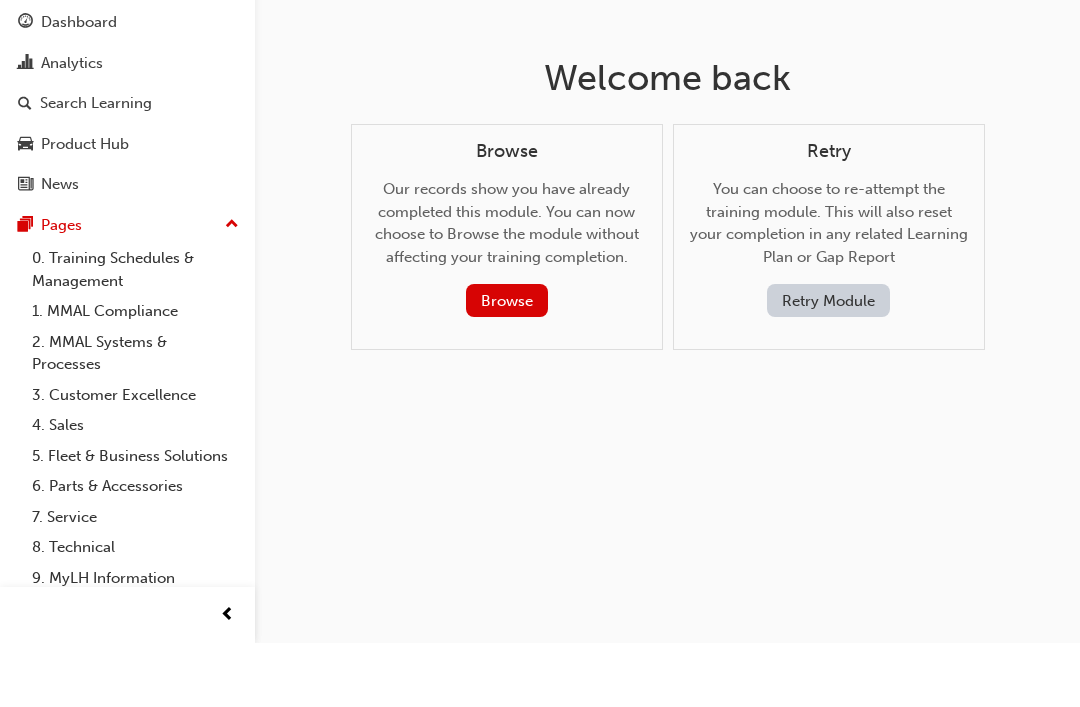 click on "Browse" at bounding box center (507, 364) 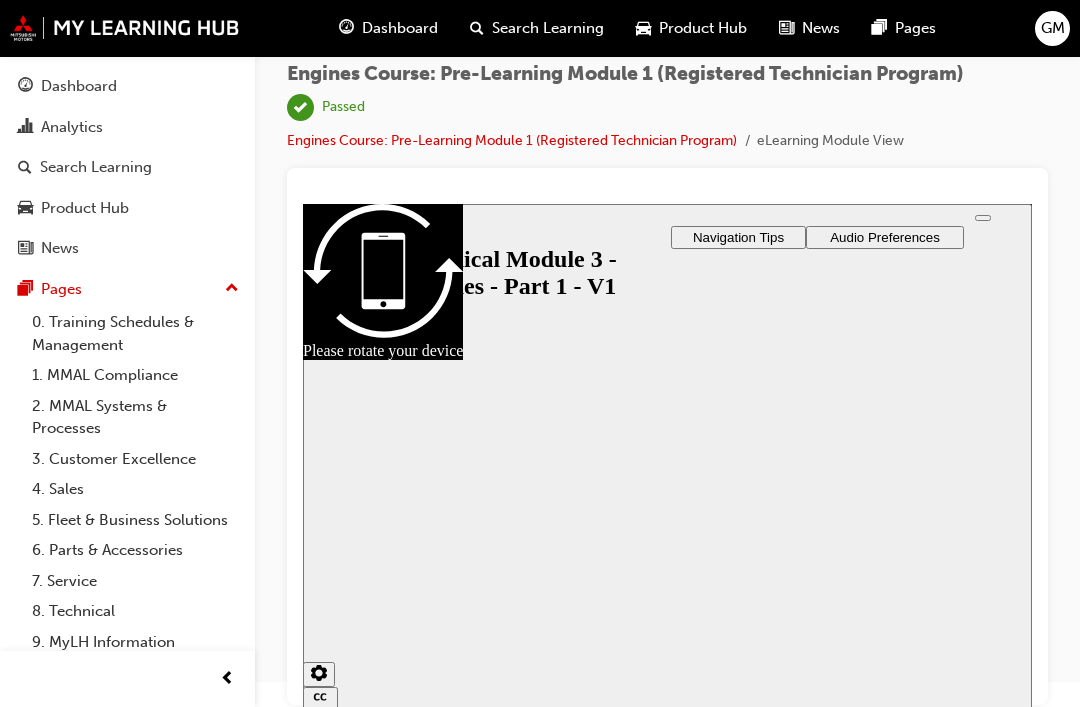 scroll, scrollTop: 0, scrollLeft: 0, axis: both 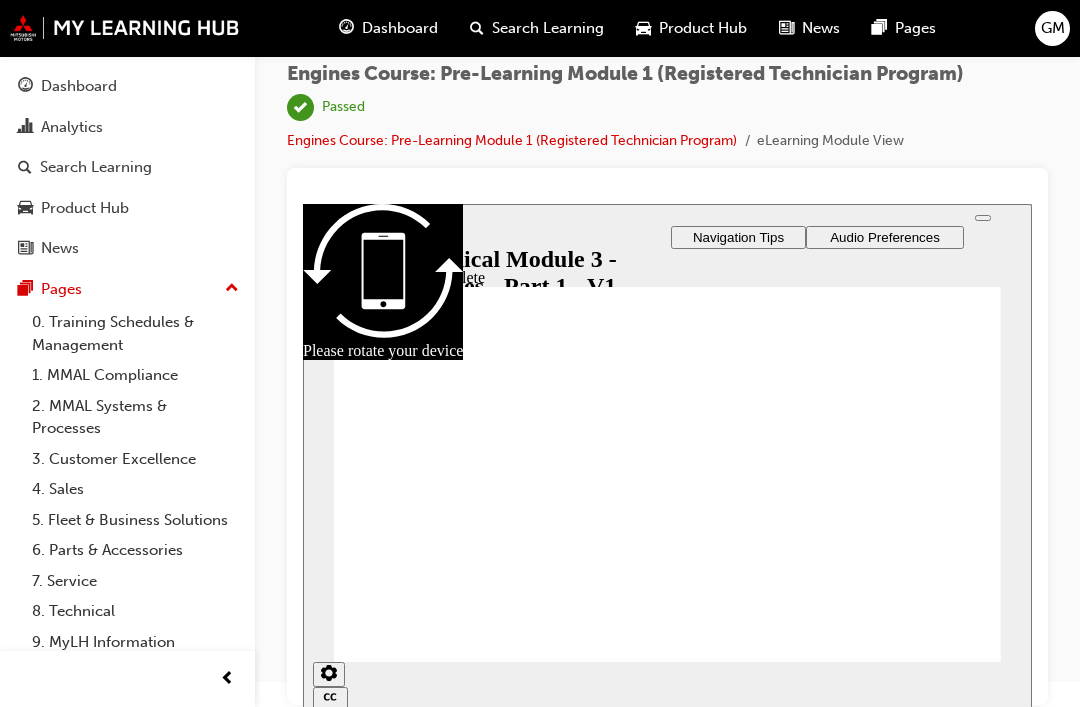 click 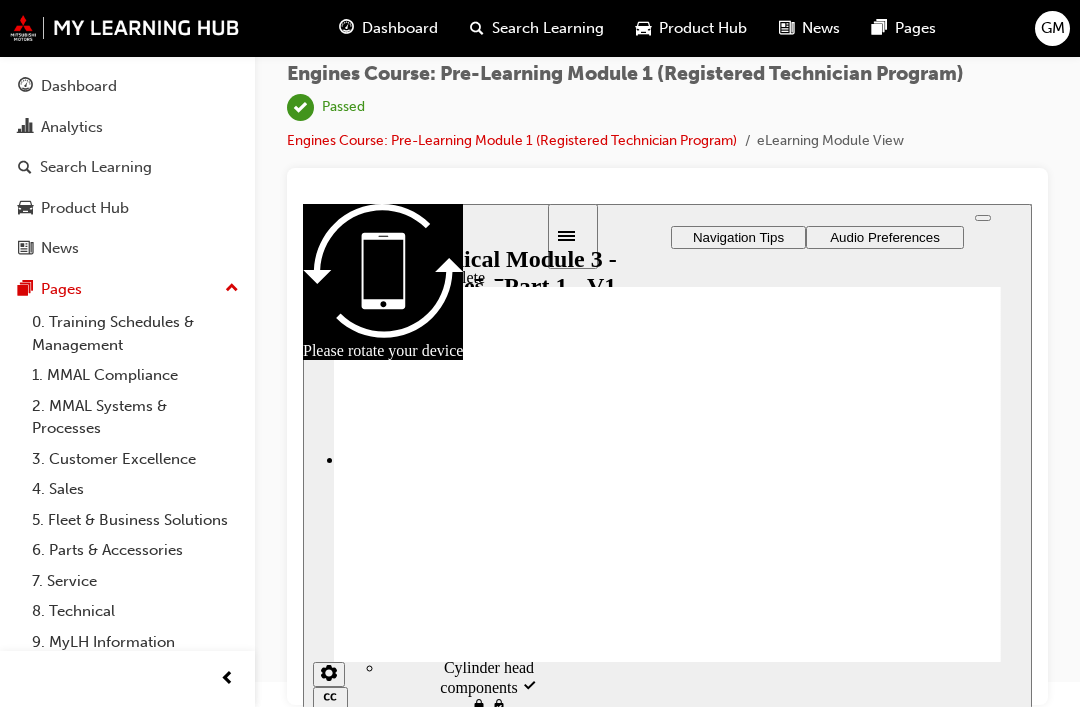 scroll, scrollTop: 79, scrollLeft: 0, axis: vertical 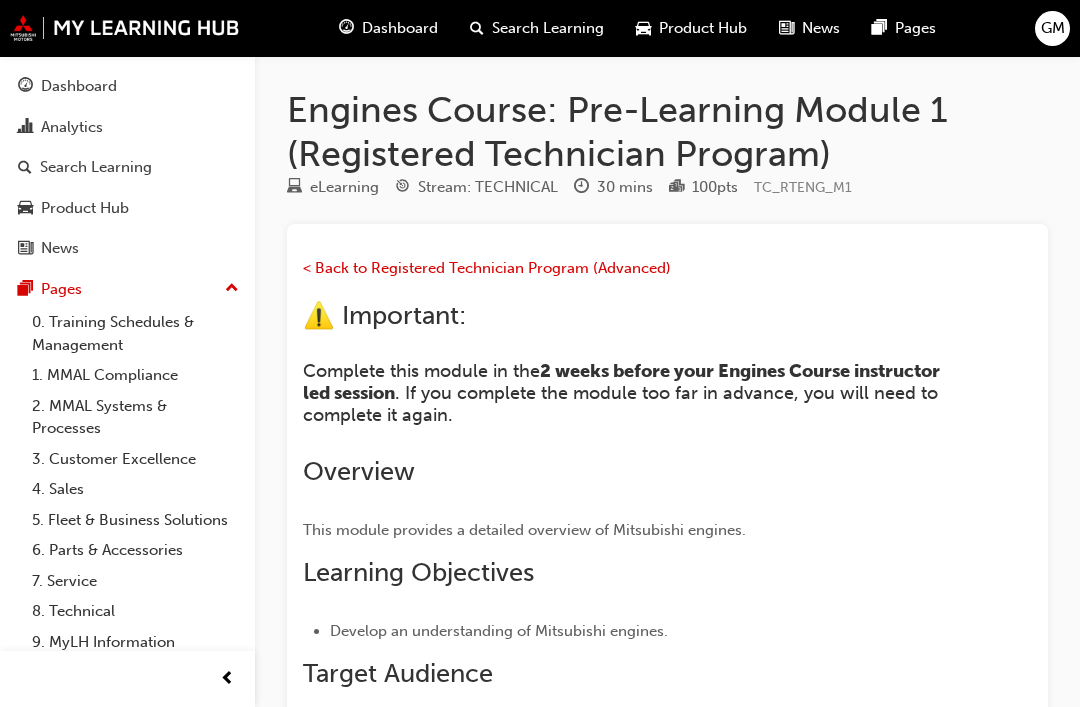 click on "< Back to Registered Technician Program (Advanced)" at bounding box center [487, 268] 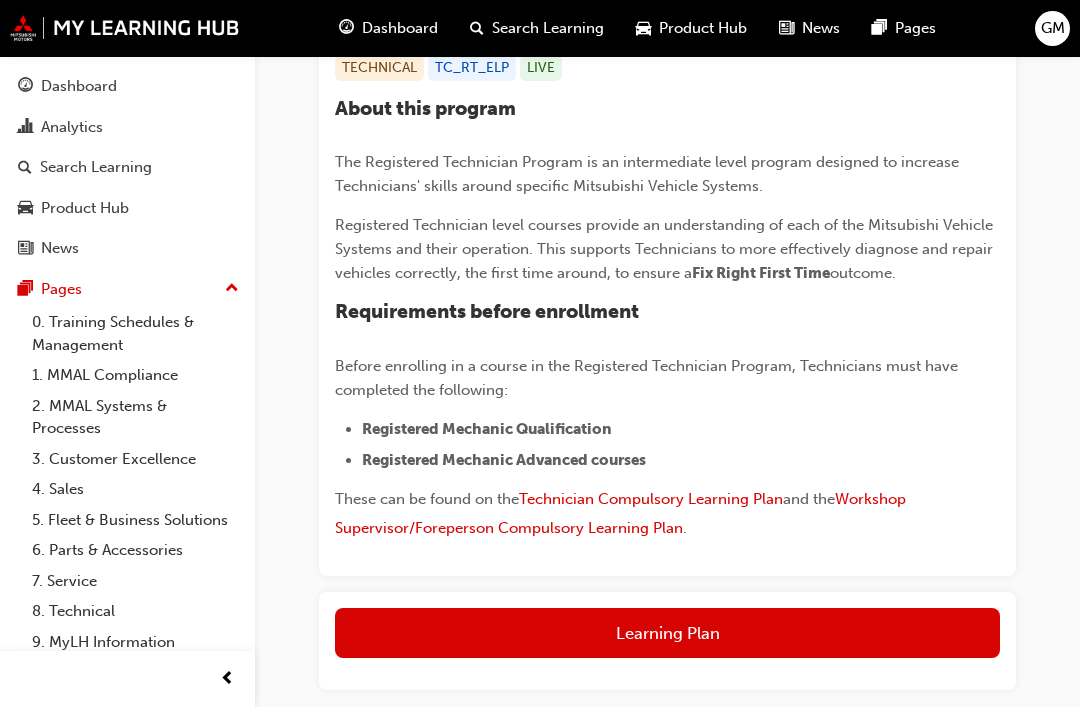 scroll, scrollTop: 485, scrollLeft: 0, axis: vertical 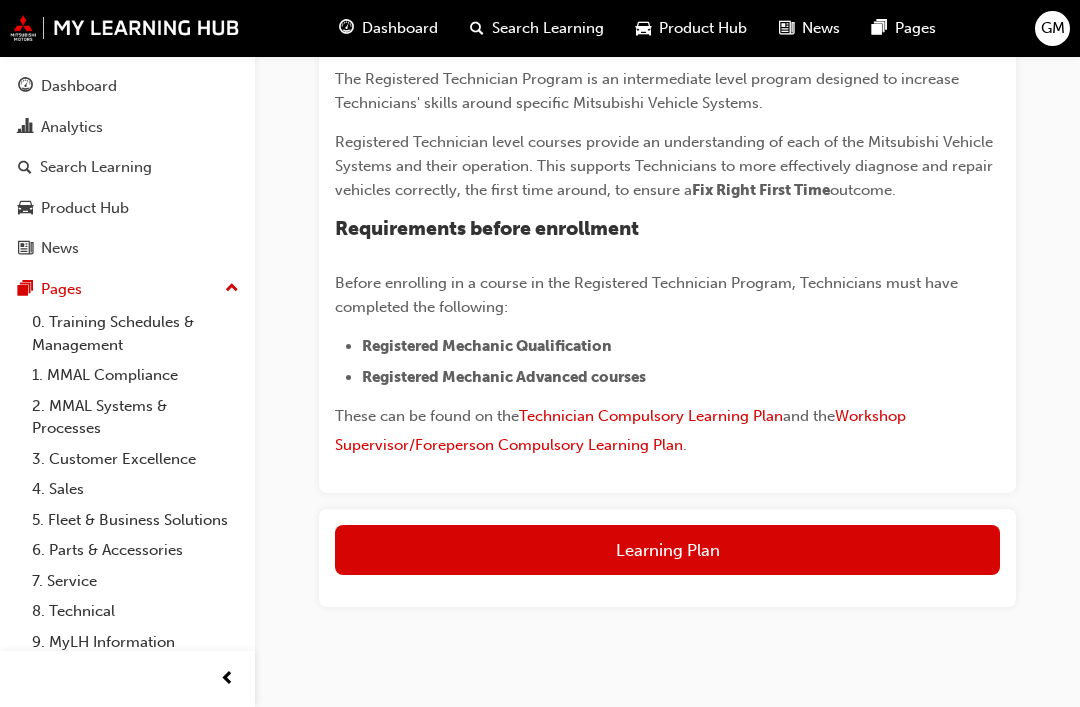 click on "Learning Plan" at bounding box center [667, 550] 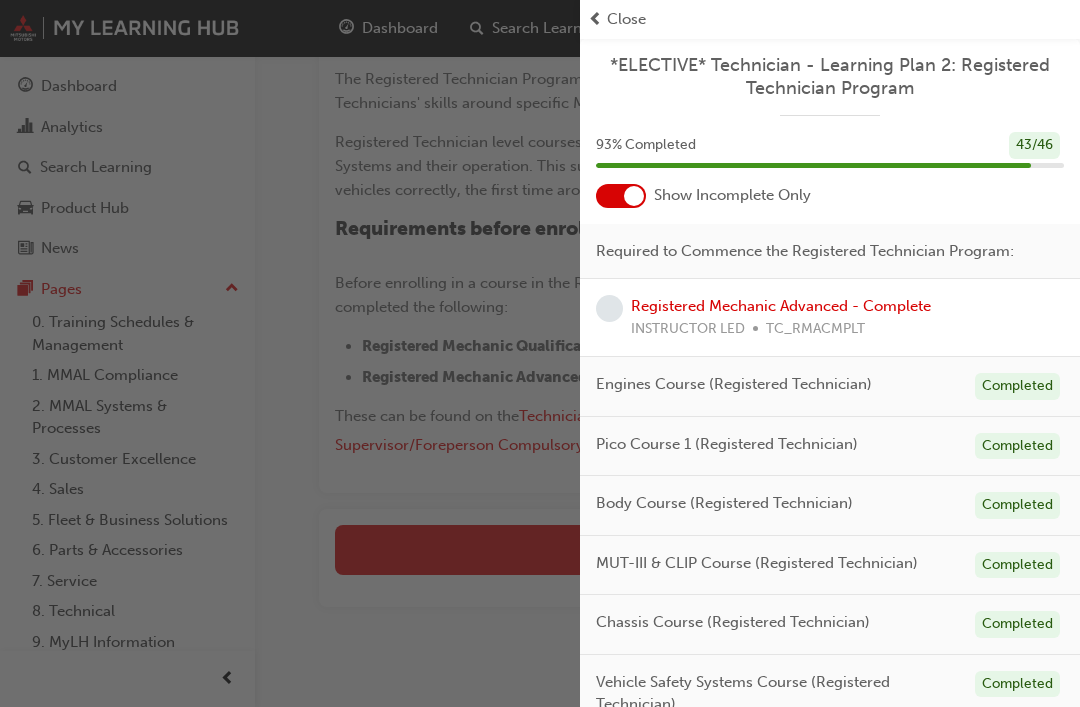 click at bounding box center (621, 196) 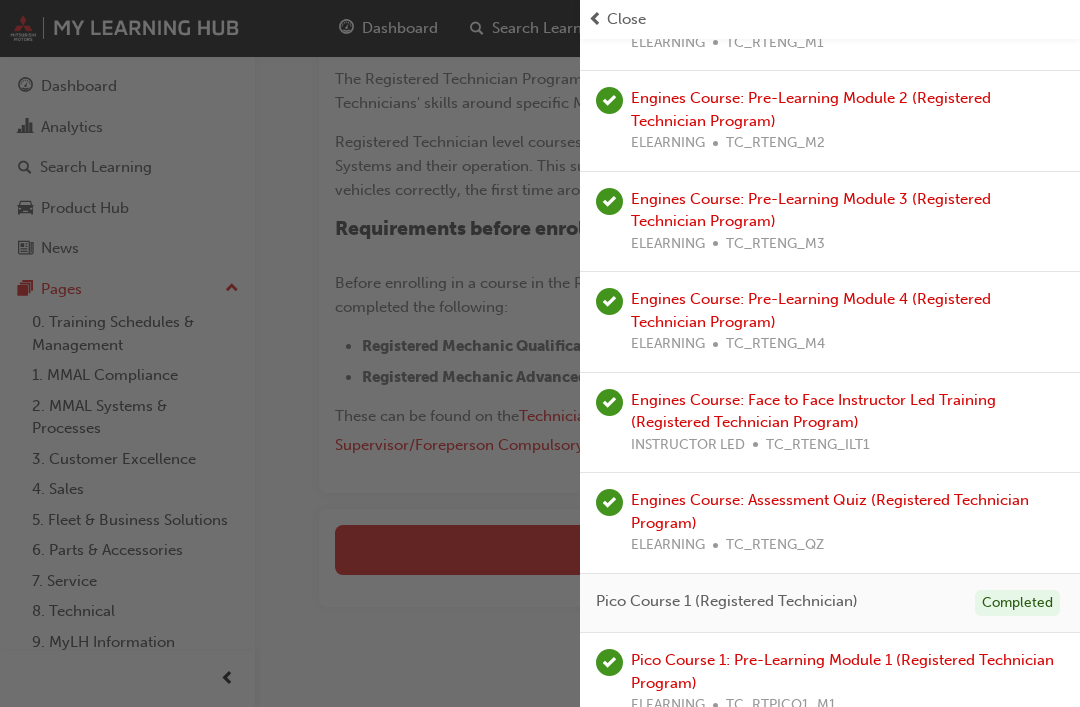 scroll, scrollTop: 511, scrollLeft: 0, axis: vertical 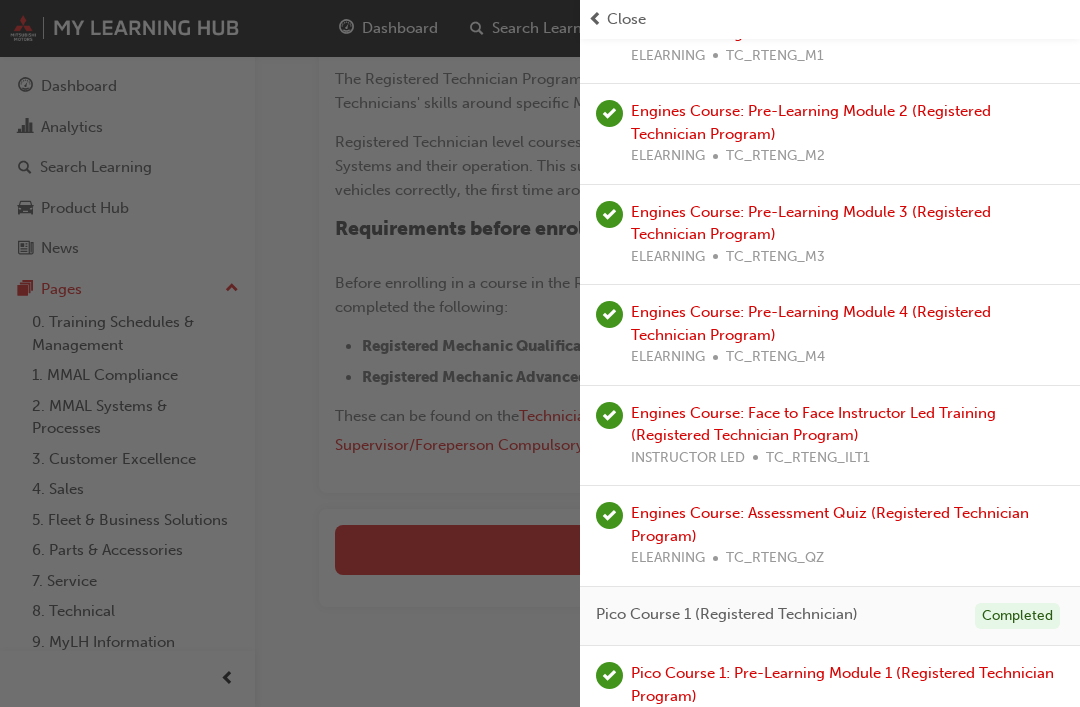 click on "Engines Course: Pre-Learning Module 4 (Registered Technician Program)" at bounding box center [811, 323] 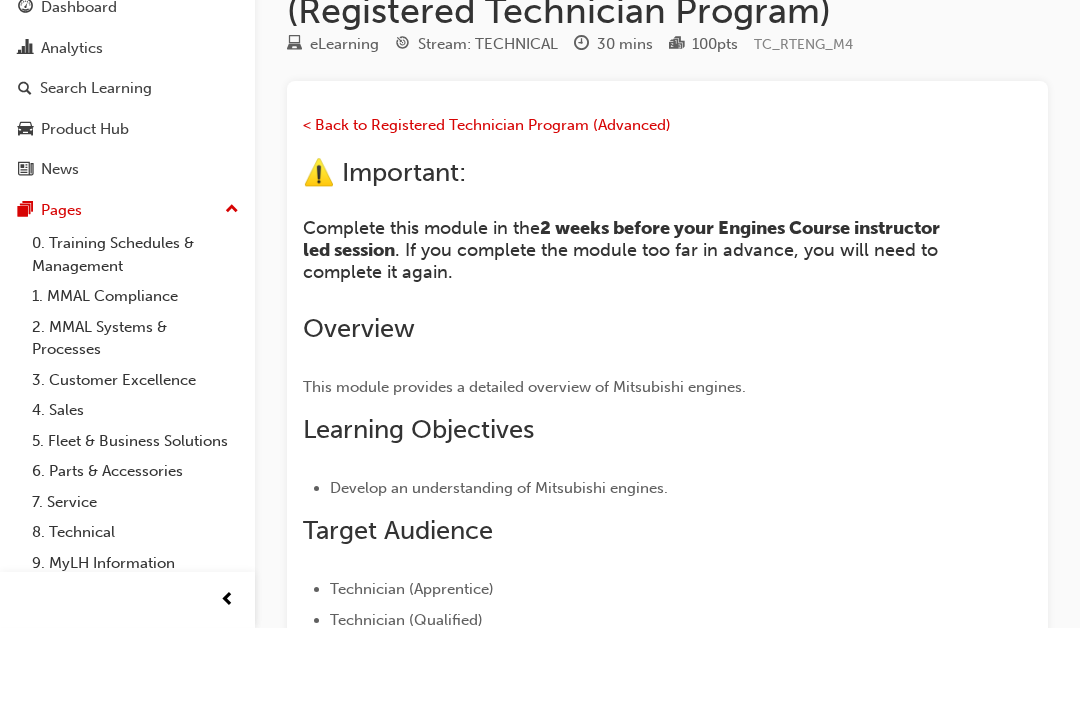 scroll, scrollTop: 586, scrollLeft: 0, axis: vertical 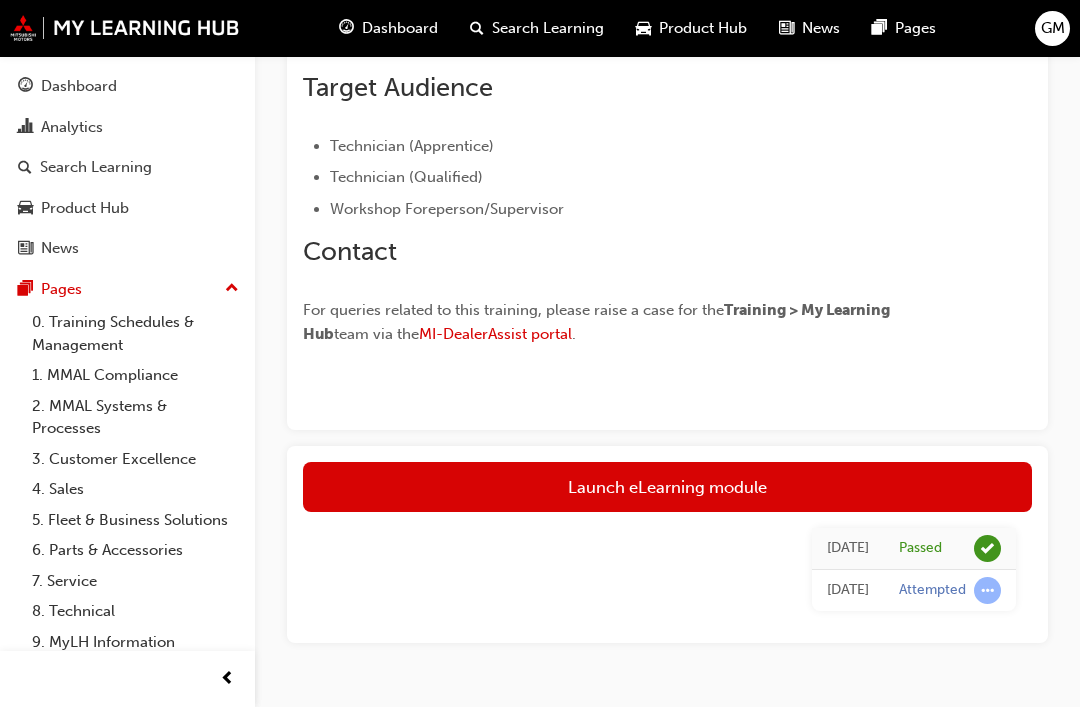 click on "Launch eLearning module" at bounding box center [667, 487] 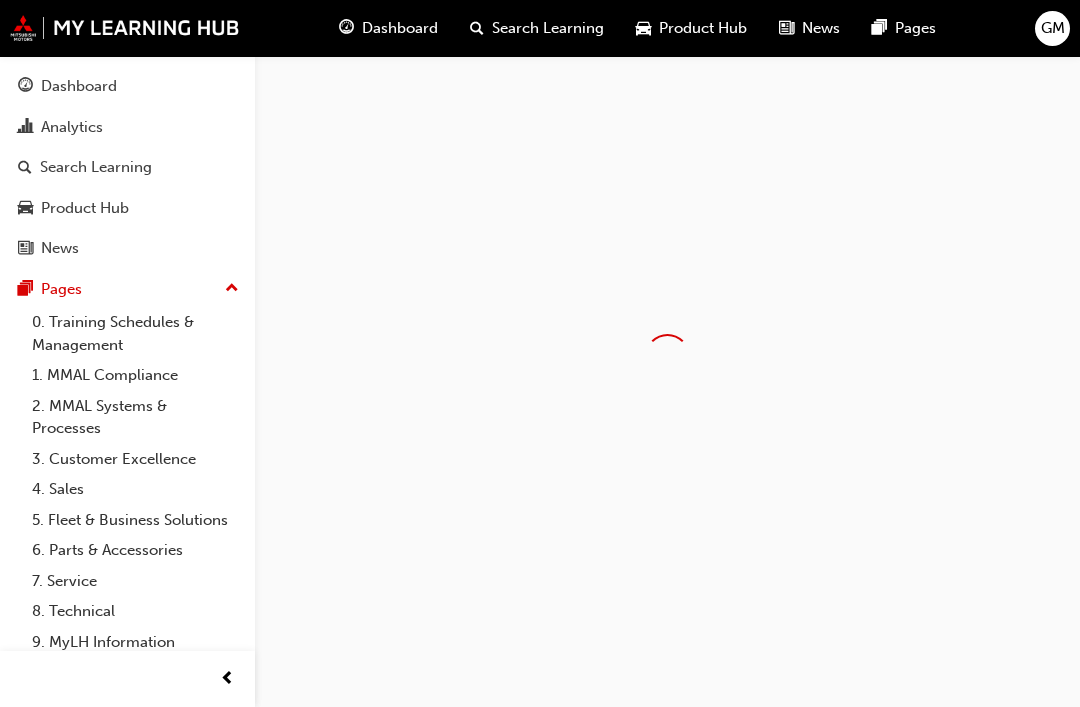 scroll, scrollTop: 0, scrollLeft: 0, axis: both 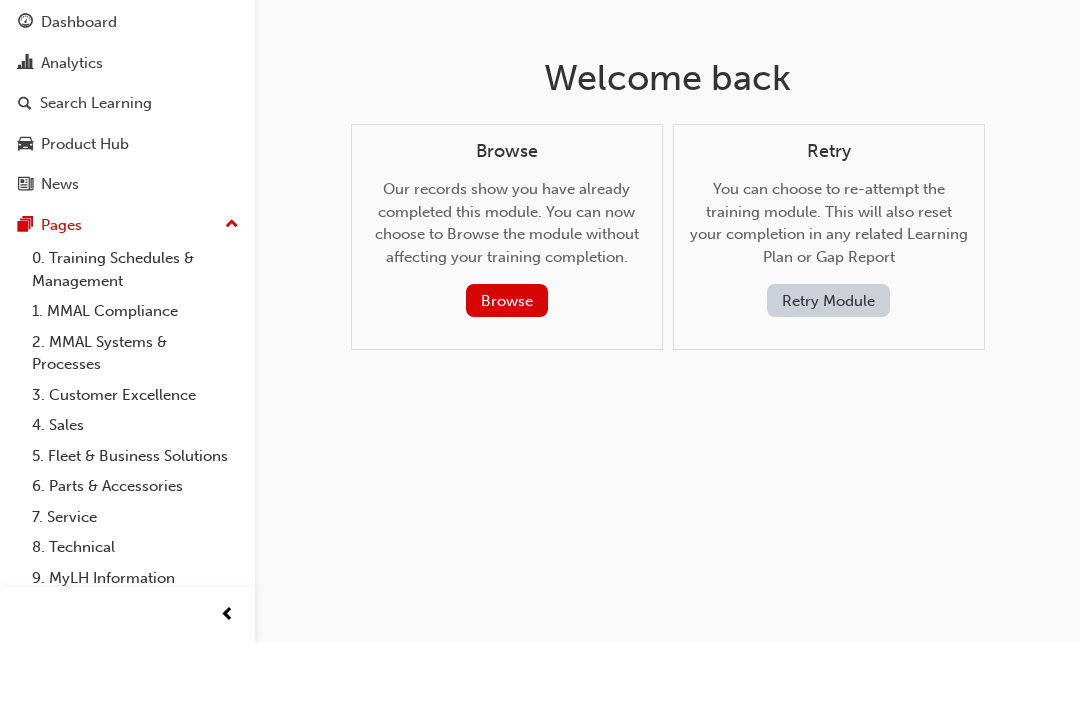 click on "Browse" at bounding box center (507, 364) 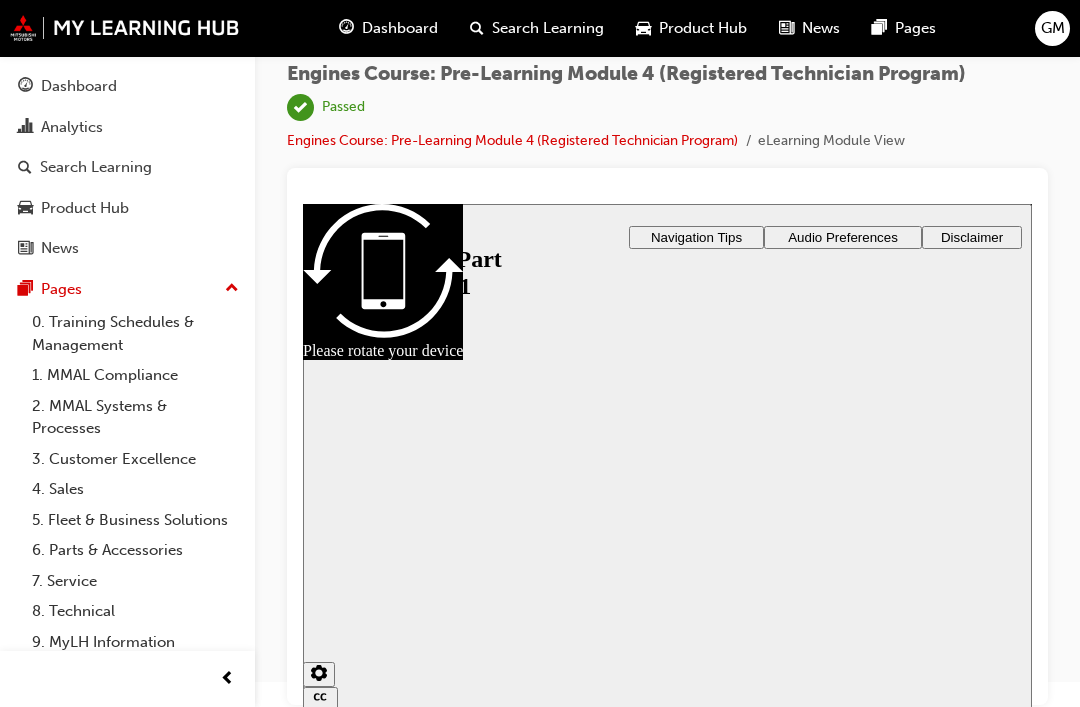scroll, scrollTop: 0, scrollLeft: 0, axis: both 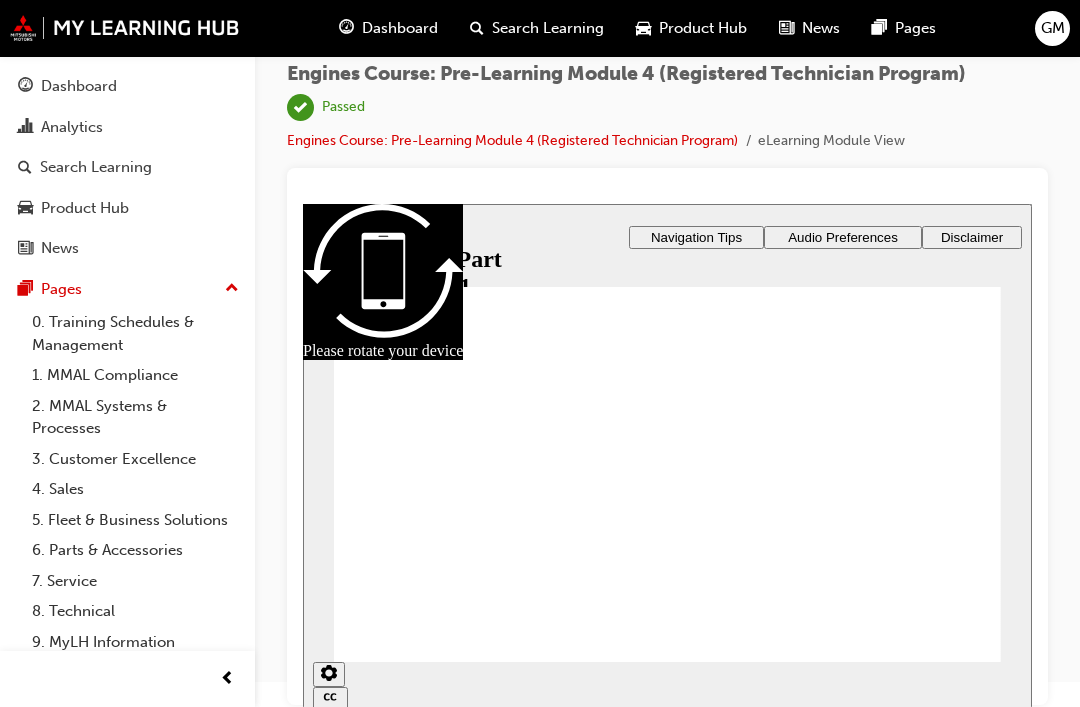 click 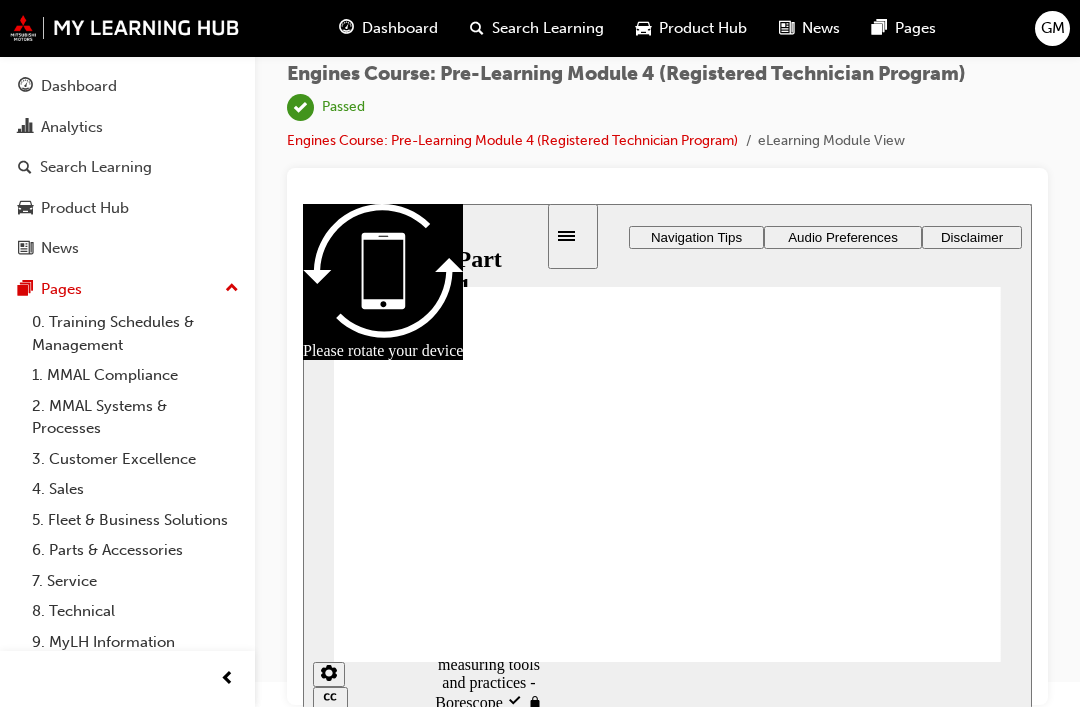 scroll, scrollTop: 249, scrollLeft: 0, axis: vertical 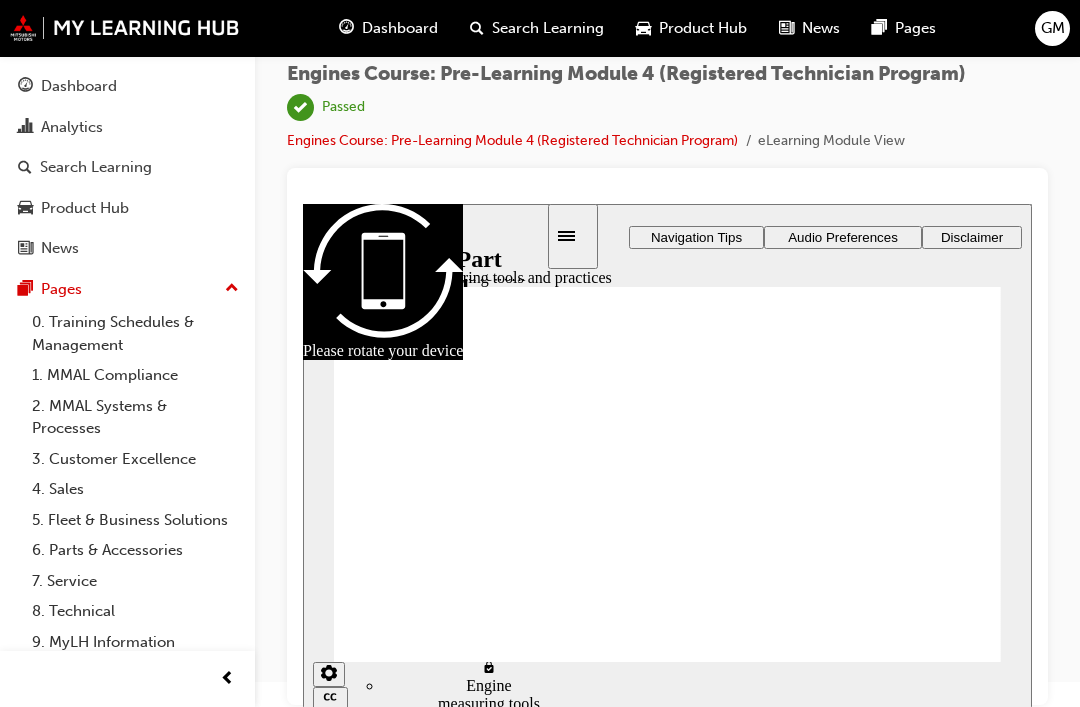 click 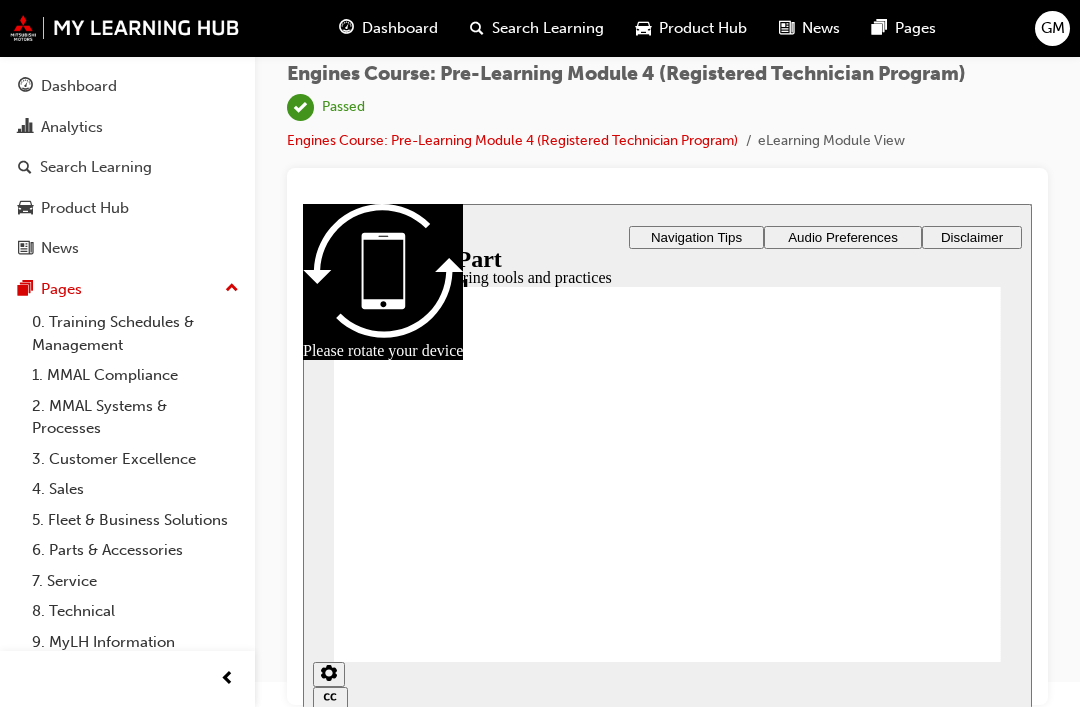 scroll, scrollTop: 0, scrollLeft: 0, axis: both 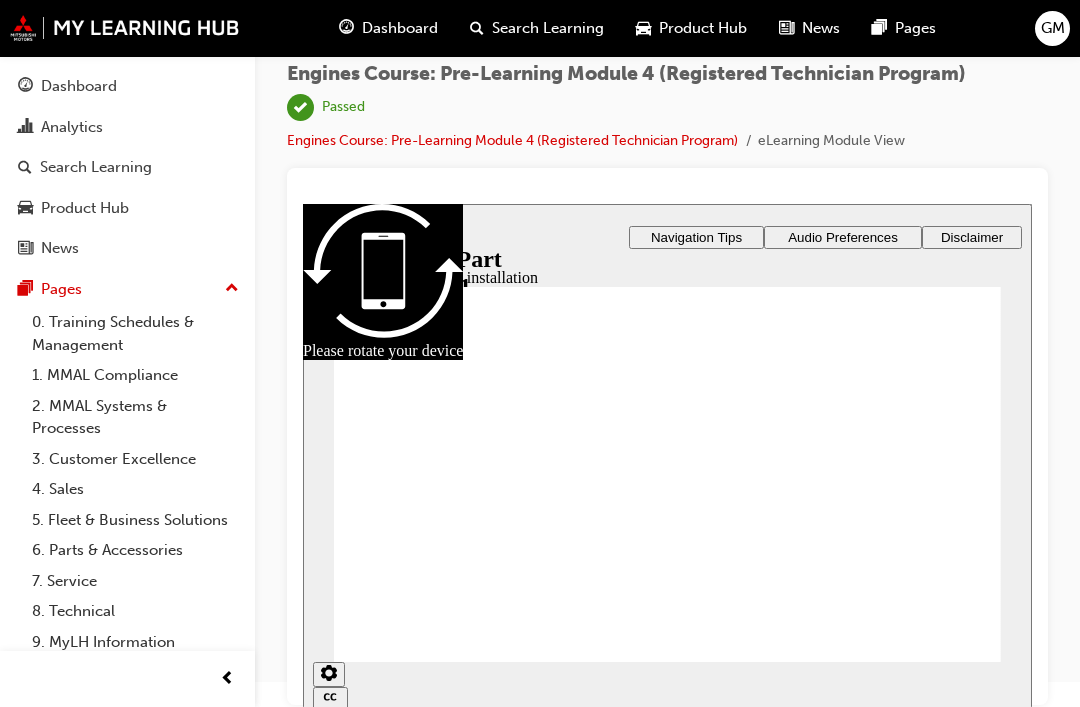 click 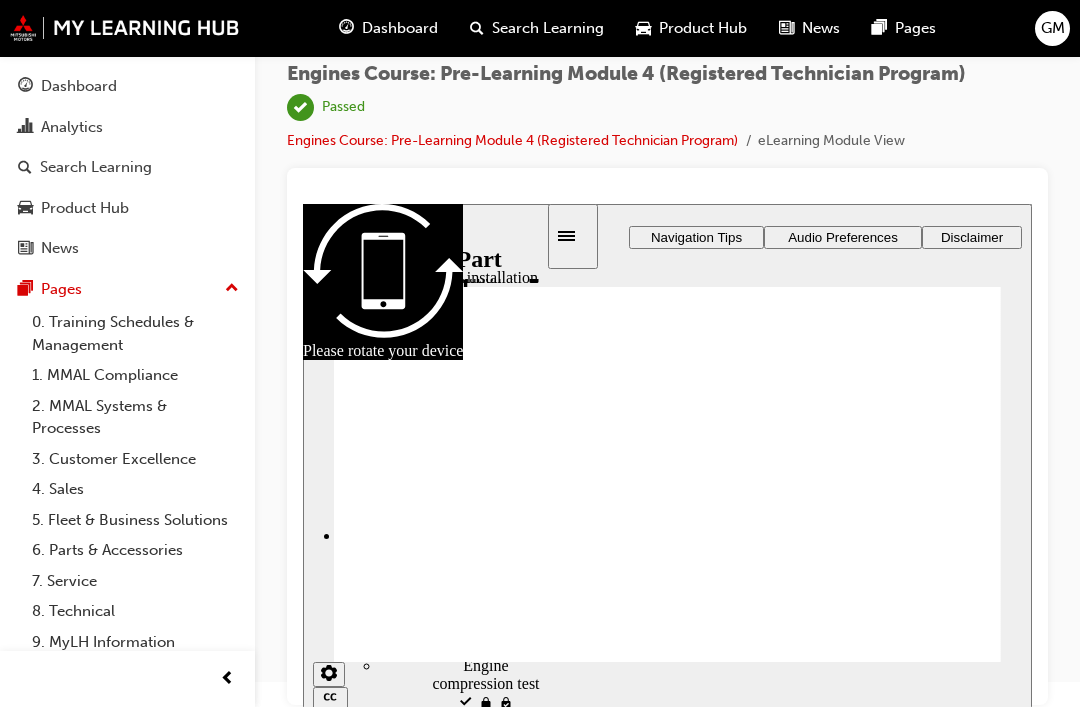 scroll, scrollTop: 800, scrollLeft: 3, axis: both 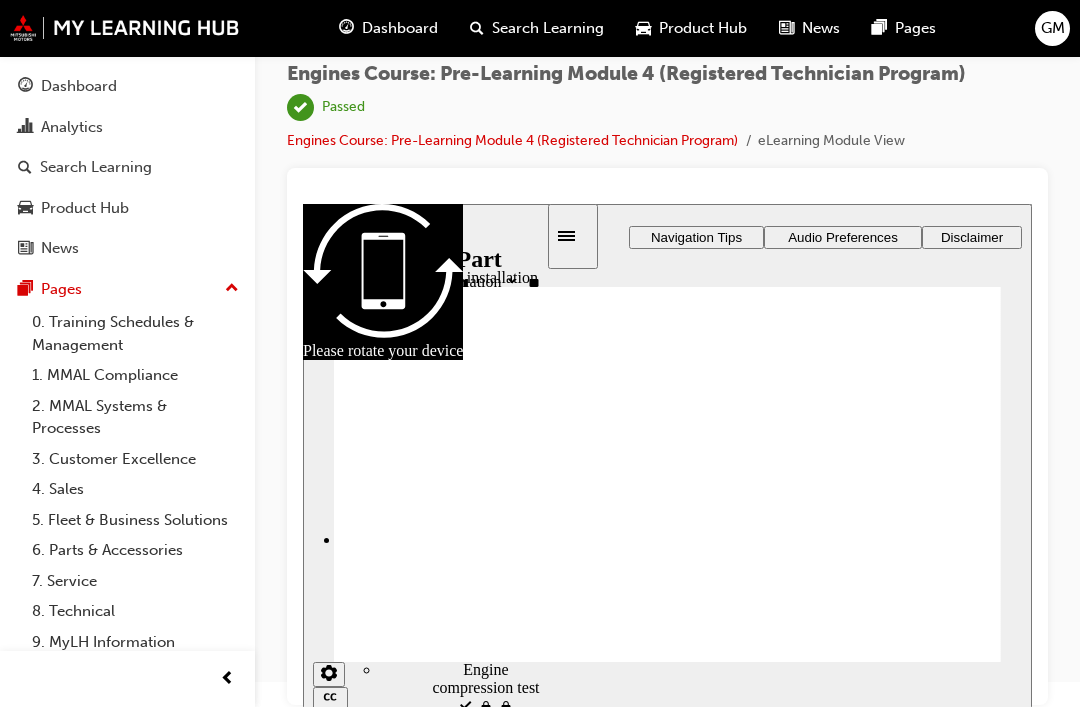 click on "Steps of an Engine compression test visited" at bounding box center [496, 753] 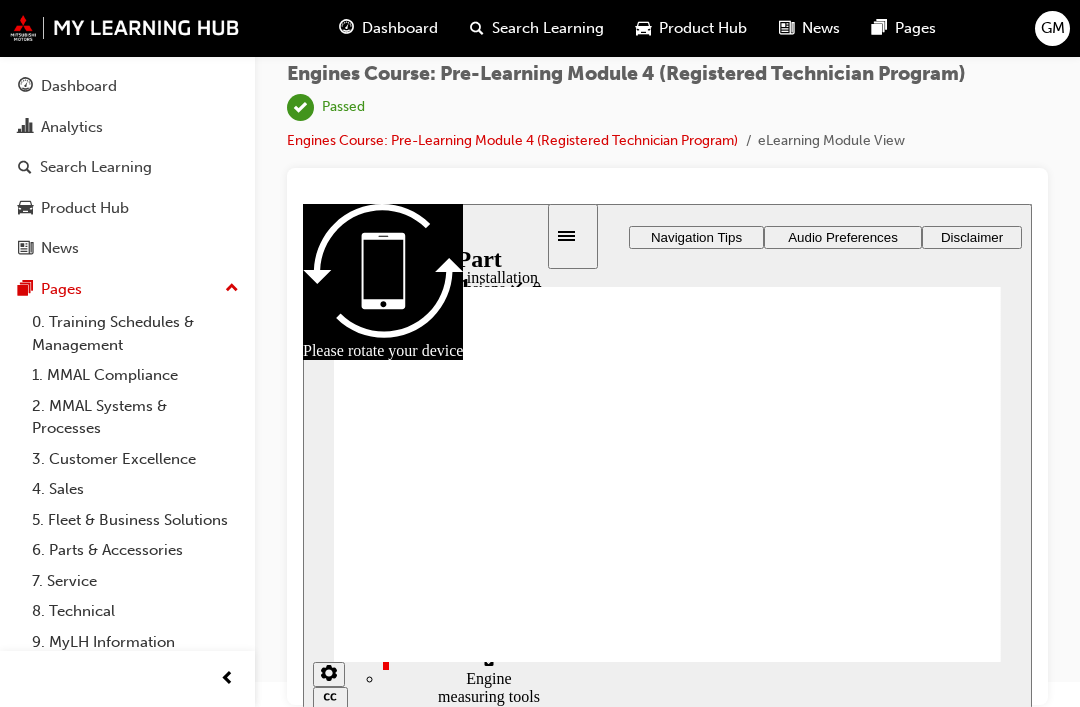 scroll, scrollTop: 439, scrollLeft: 0, axis: vertical 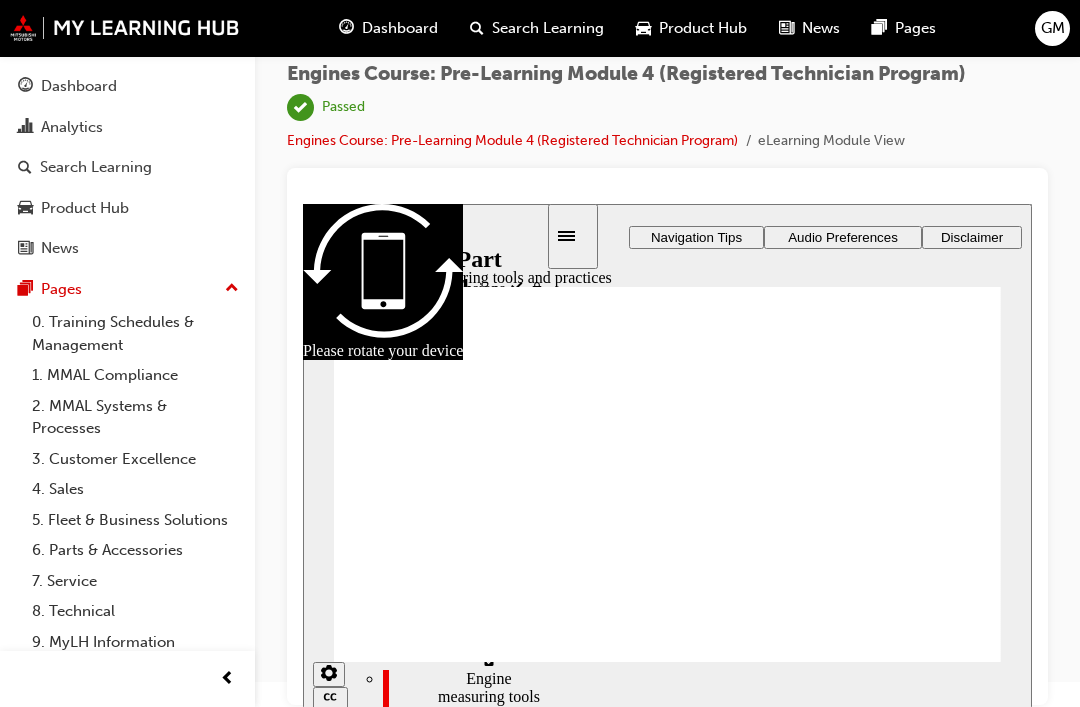 click on "Engine measuring tools and practices  visited" at bounding box center (506, 715) 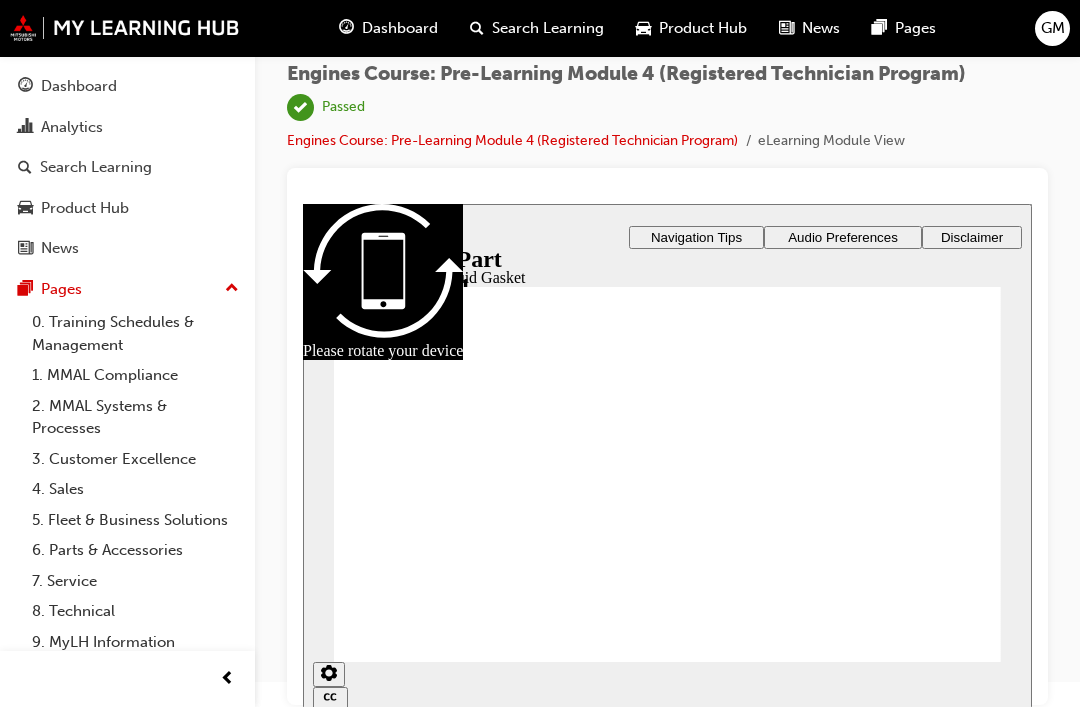 click at bounding box center (328, 236) 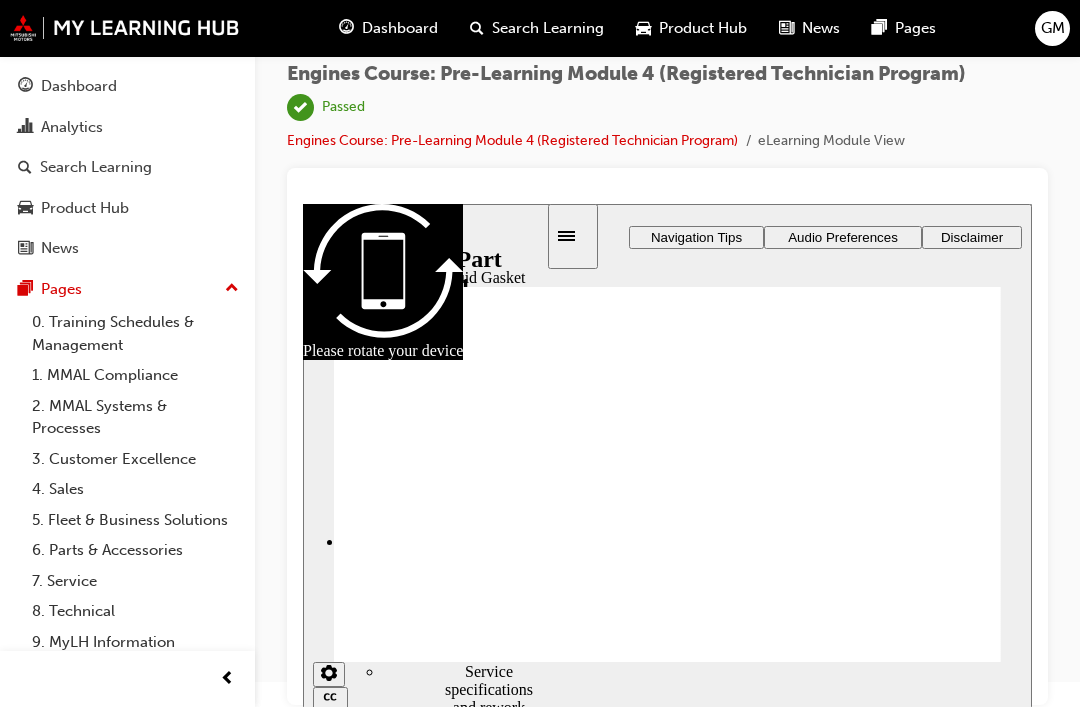 scroll, scrollTop: 0, scrollLeft: 0, axis: both 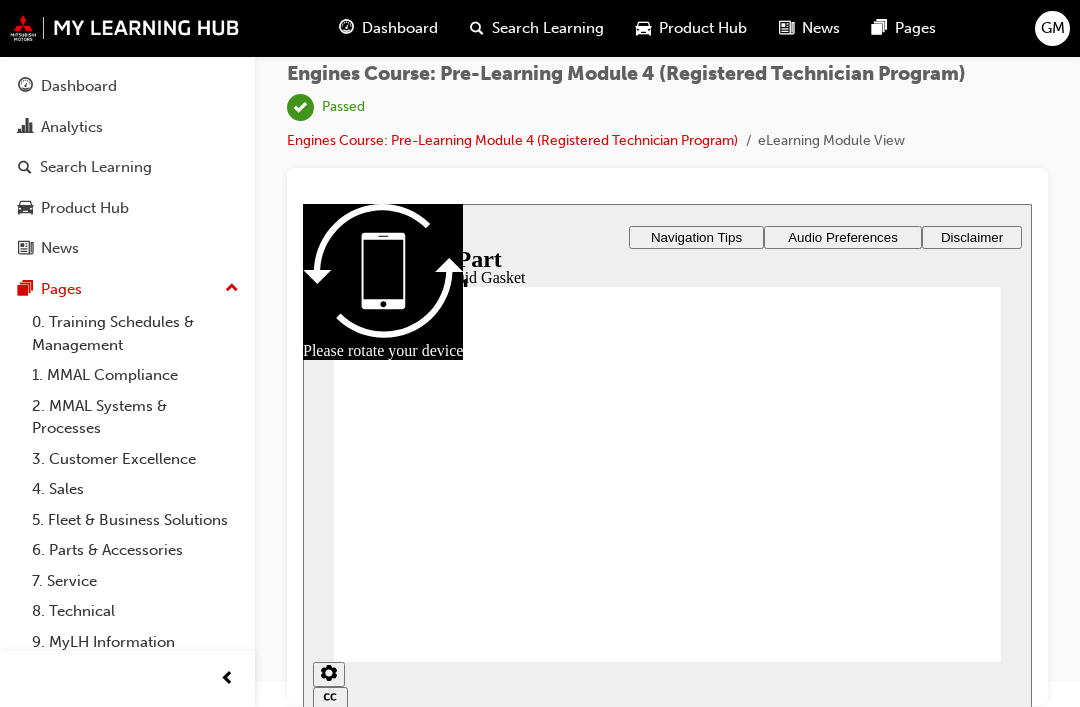 click on "Engines Course: Pre-Learning Module 4 (Registered Technician Program)" at bounding box center [512, 140] 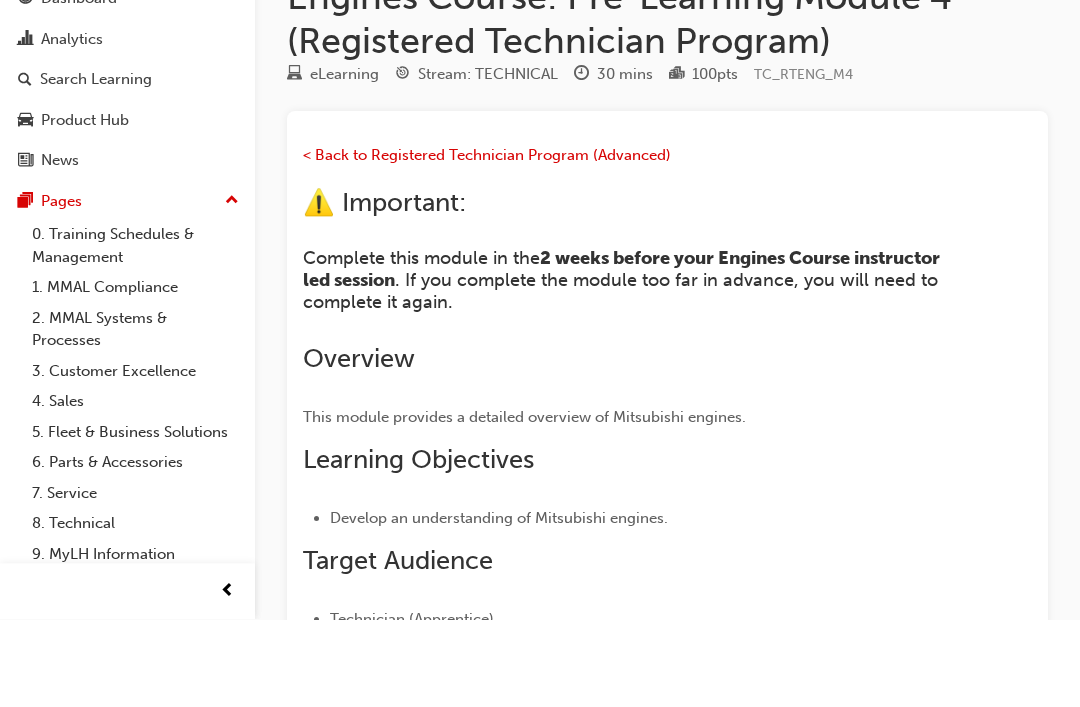 scroll, scrollTop: 586, scrollLeft: 0, axis: vertical 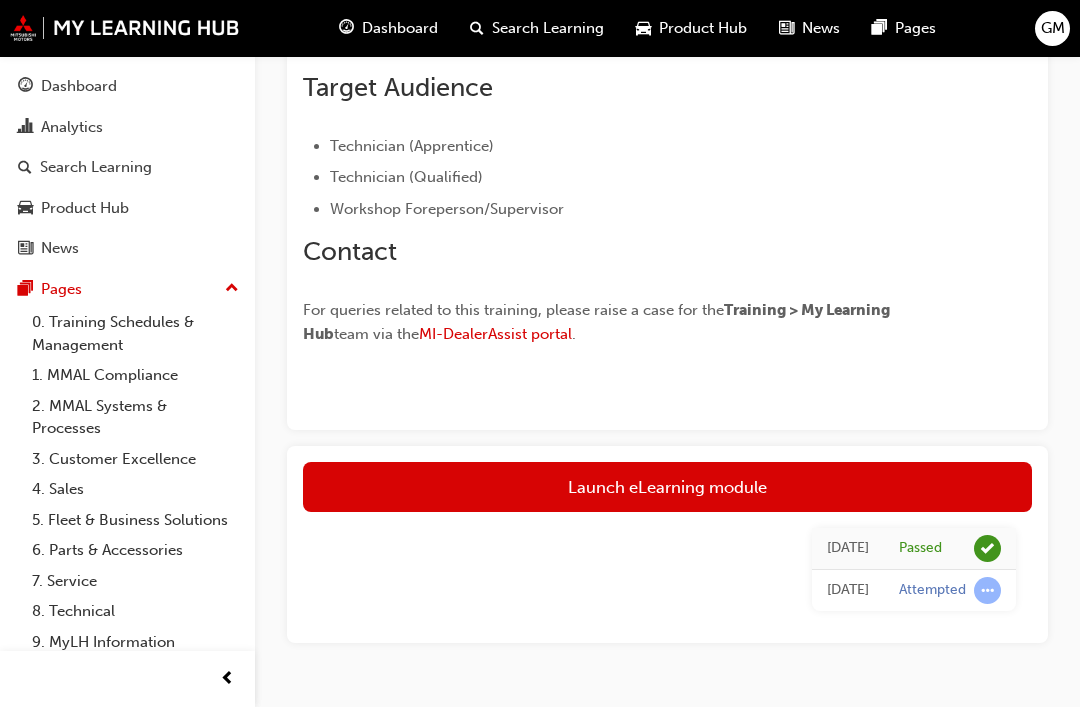 click on "Launch eLearning module" at bounding box center (667, 487) 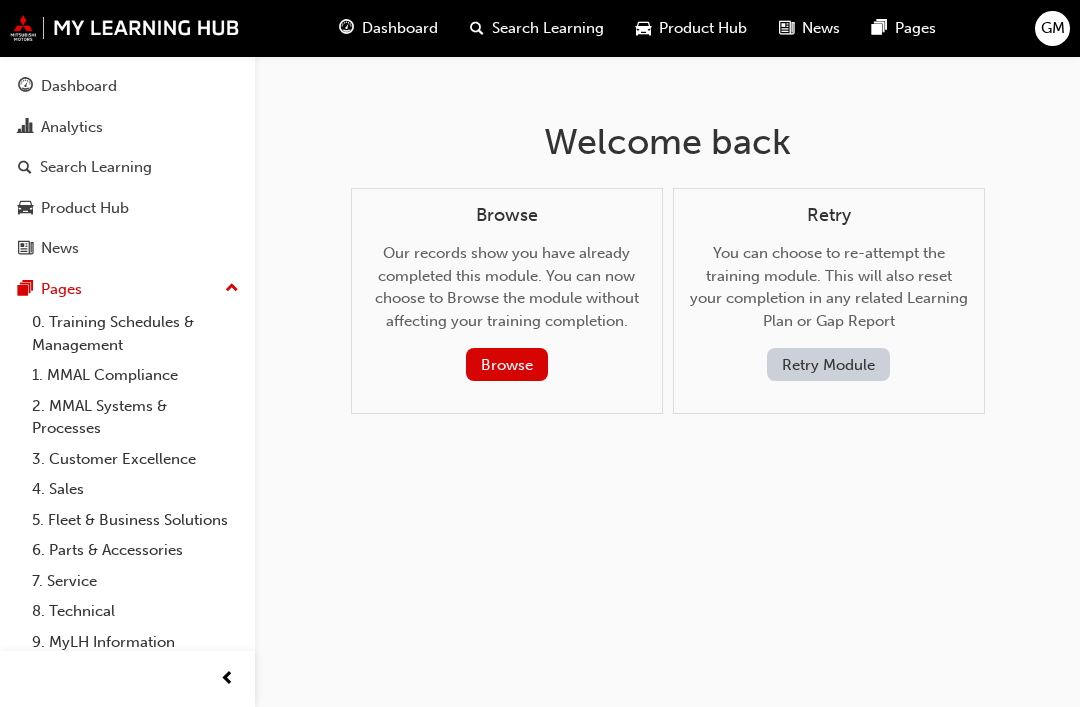click on "Browse" at bounding box center [507, 364] 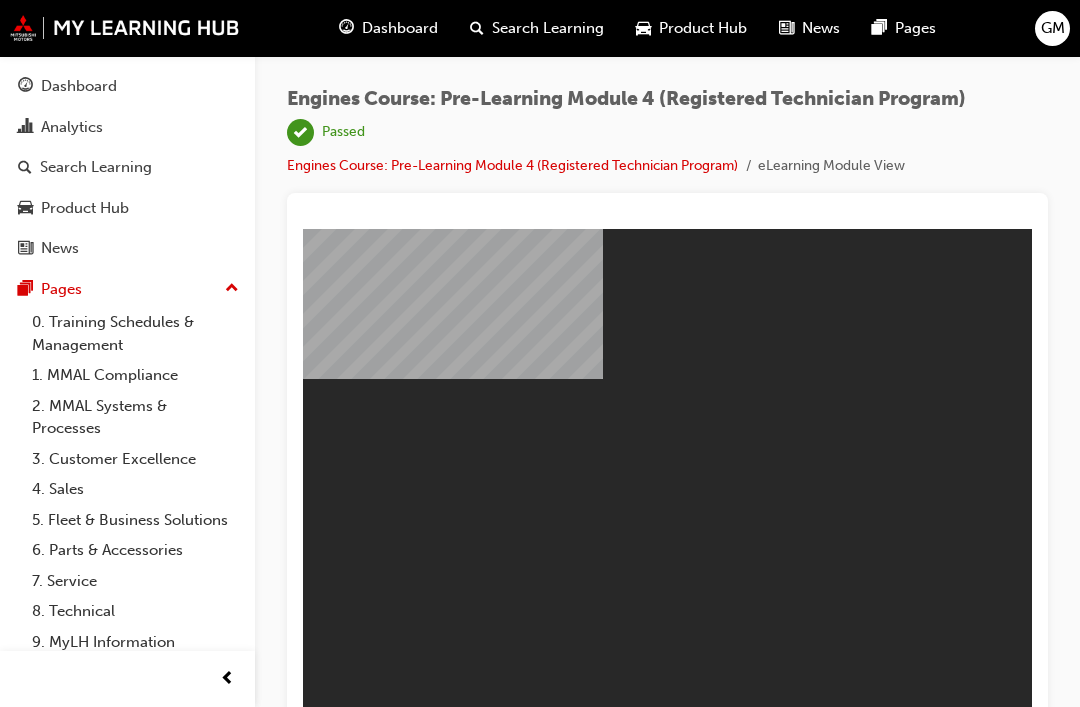 scroll, scrollTop: 0, scrollLeft: 0, axis: both 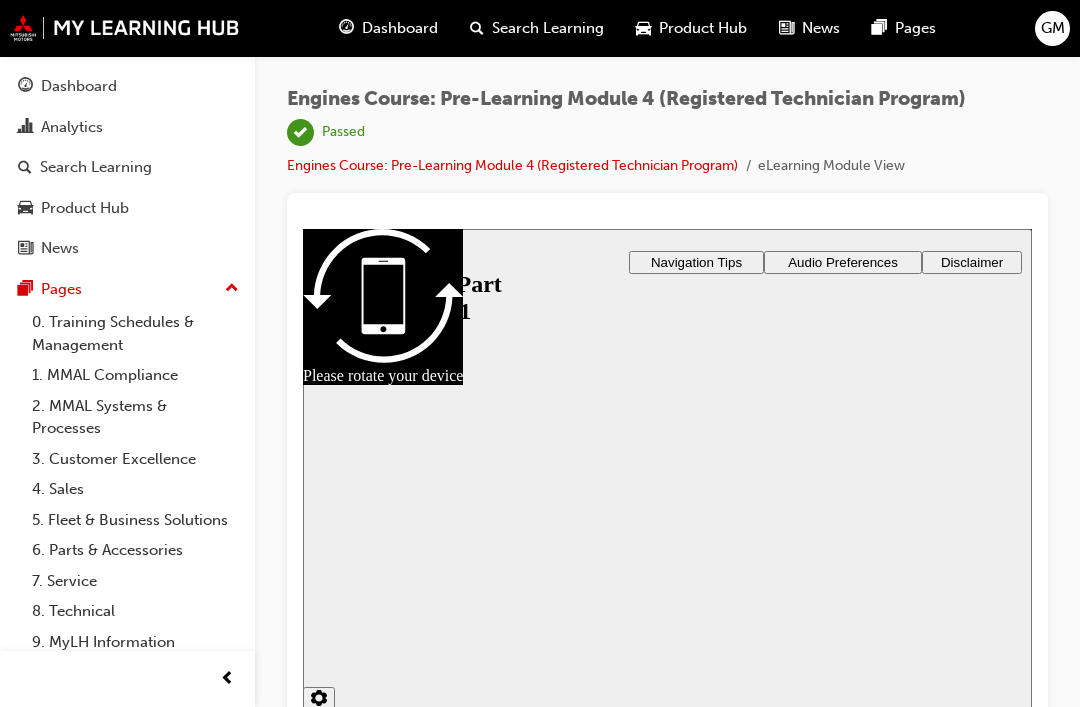 click on "Engines Course: Pre-Learning Module 4 (Registered Technician Program)" at bounding box center [512, 165] 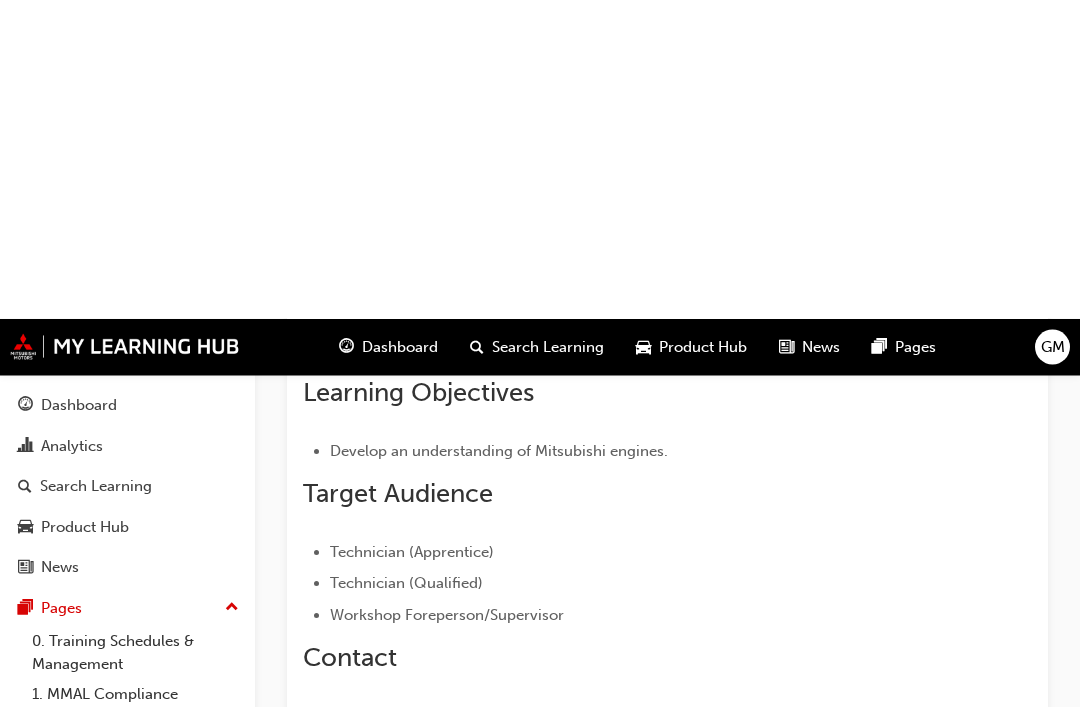scroll, scrollTop: 86, scrollLeft: 0, axis: vertical 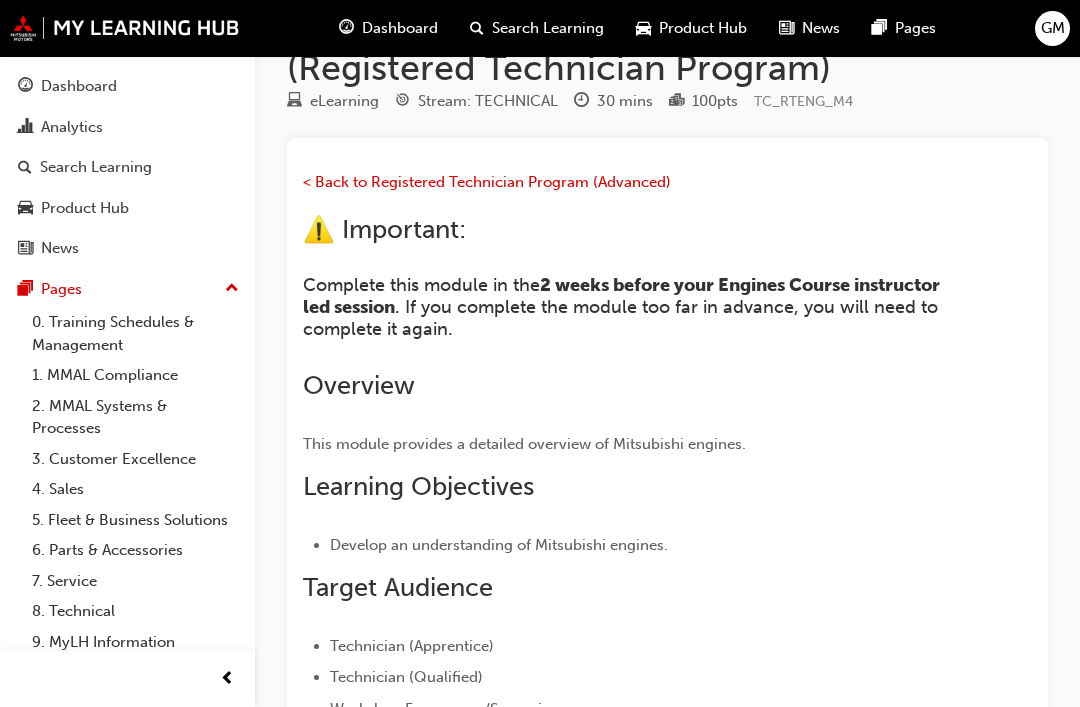 click on "< Back to Registered Technician Program (Advanced)" at bounding box center (487, 182) 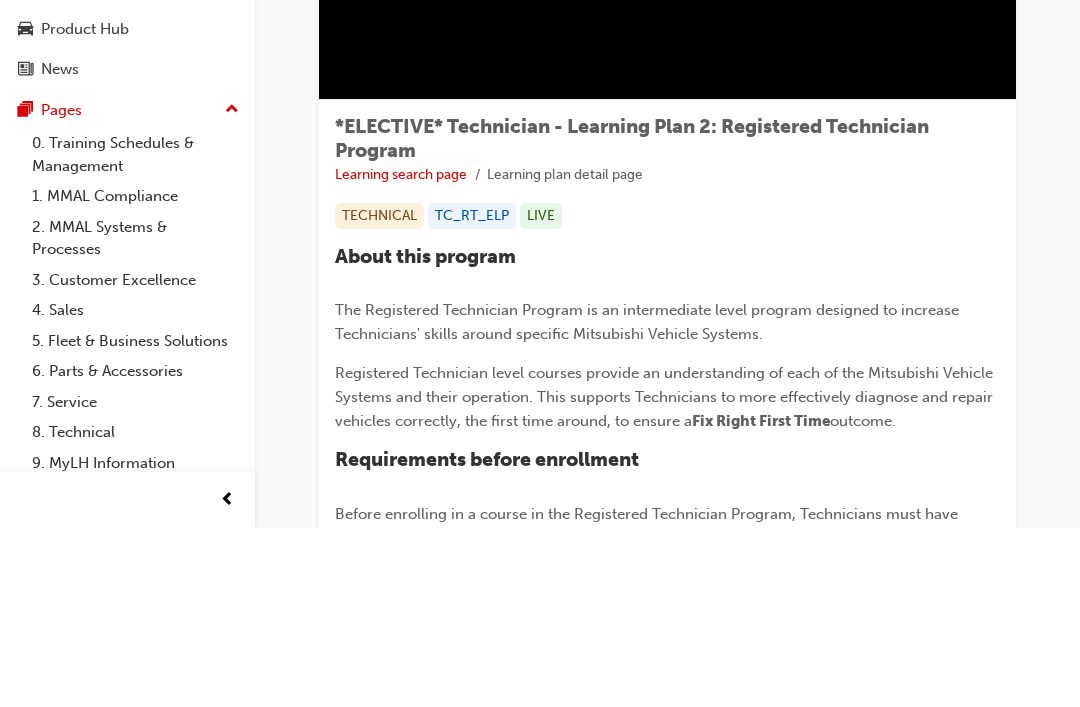 scroll, scrollTop: 485, scrollLeft: 0, axis: vertical 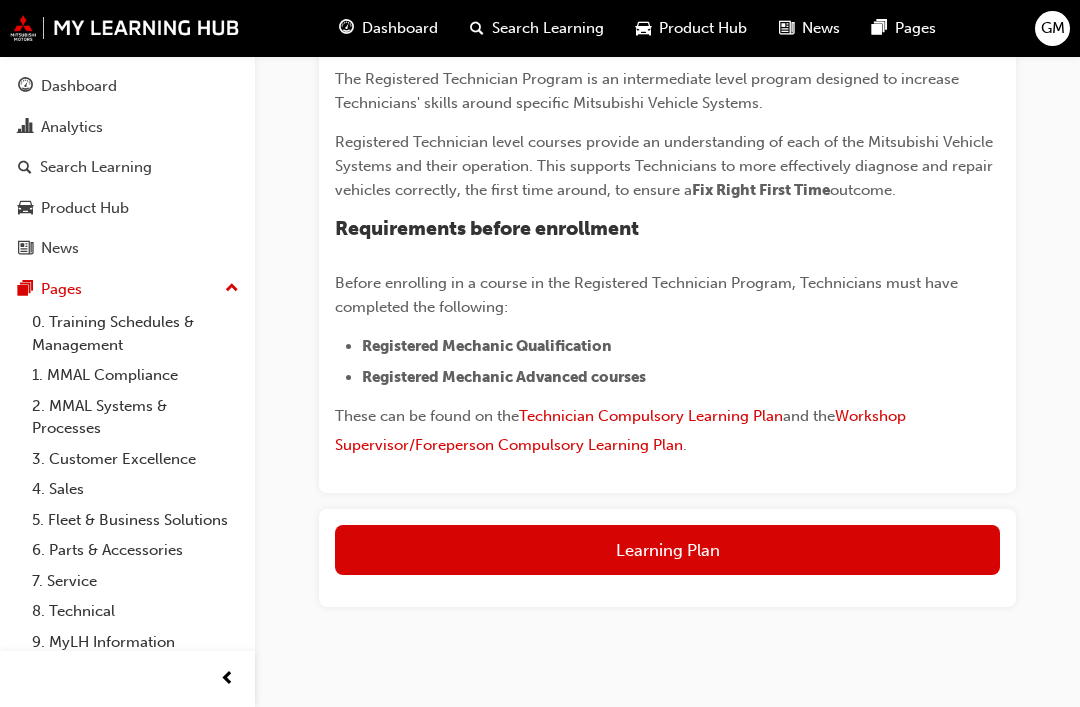click on "Learning Plan" at bounding box center (667, 550) 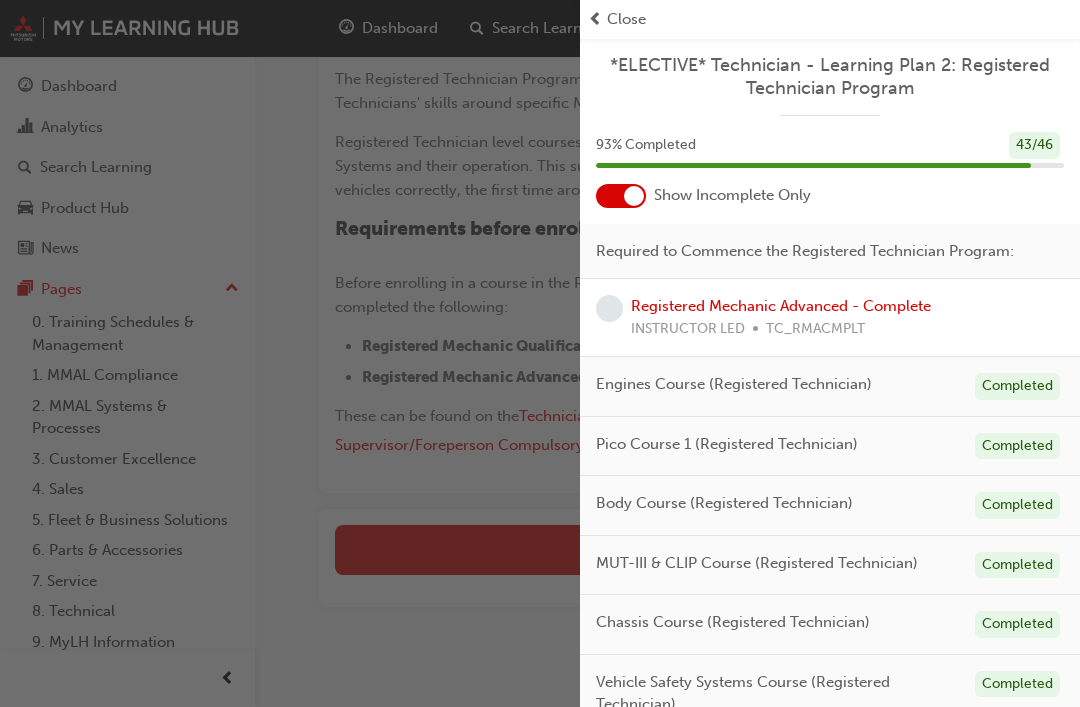 click at bounding box center (621, 196) 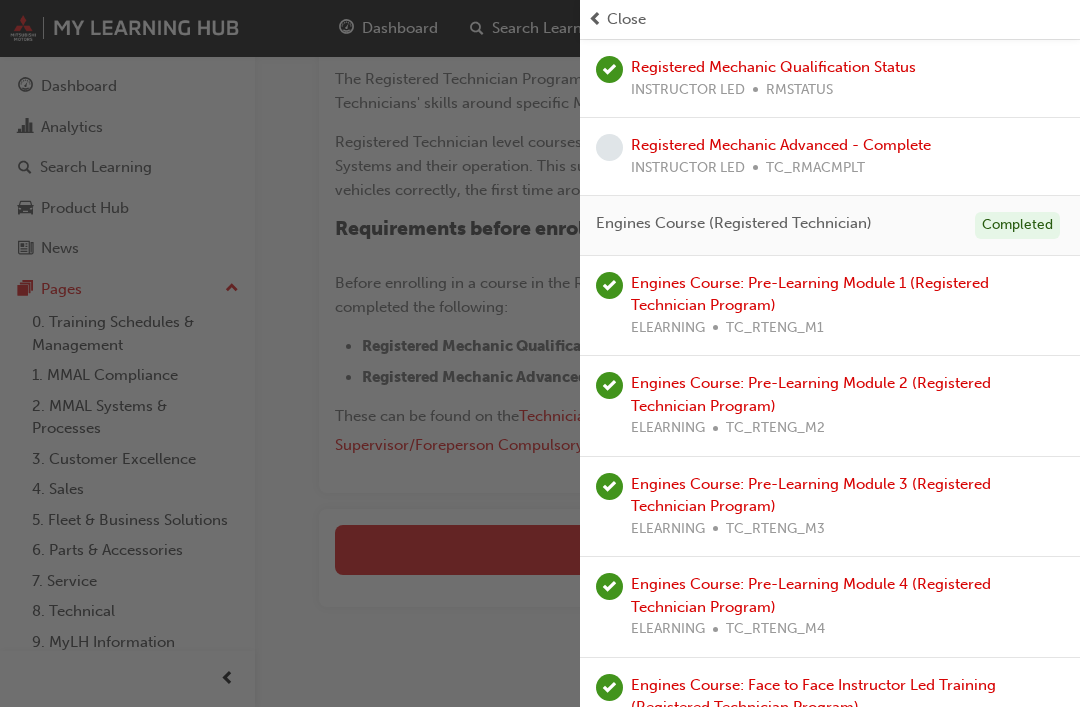 scroll, scrollTop: 249, scrollLeft: 0, axis: vertical 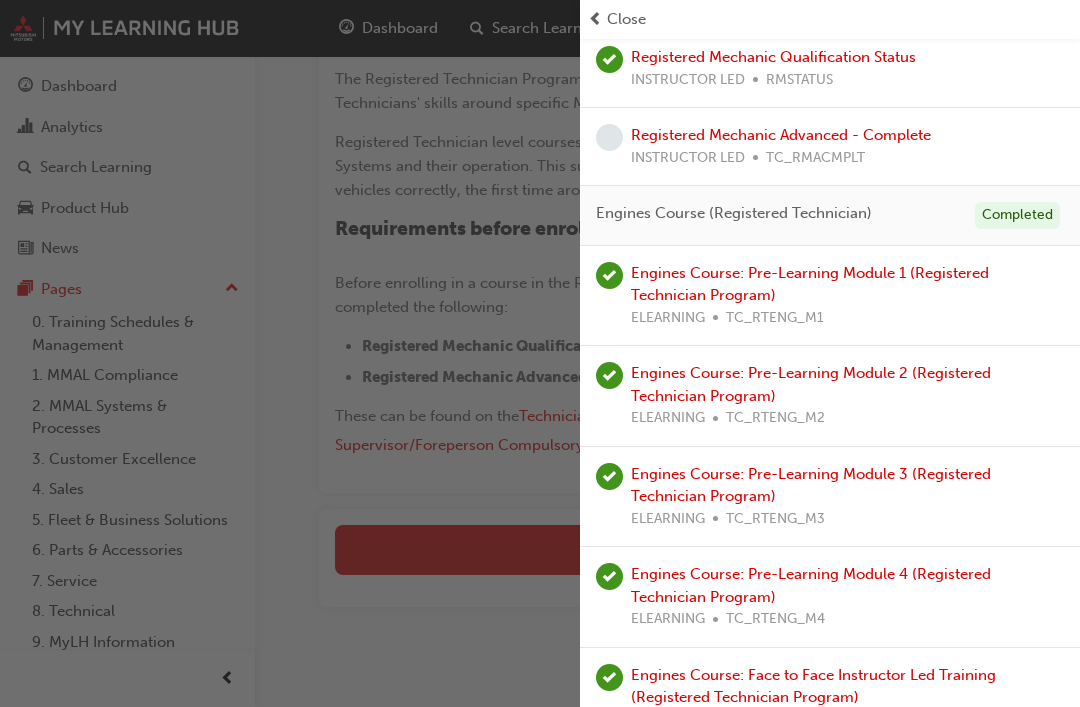 click on "Engines Course: Pre-Learning Module 3 (Registered Technician Program)" at bounding box center (811, 485) 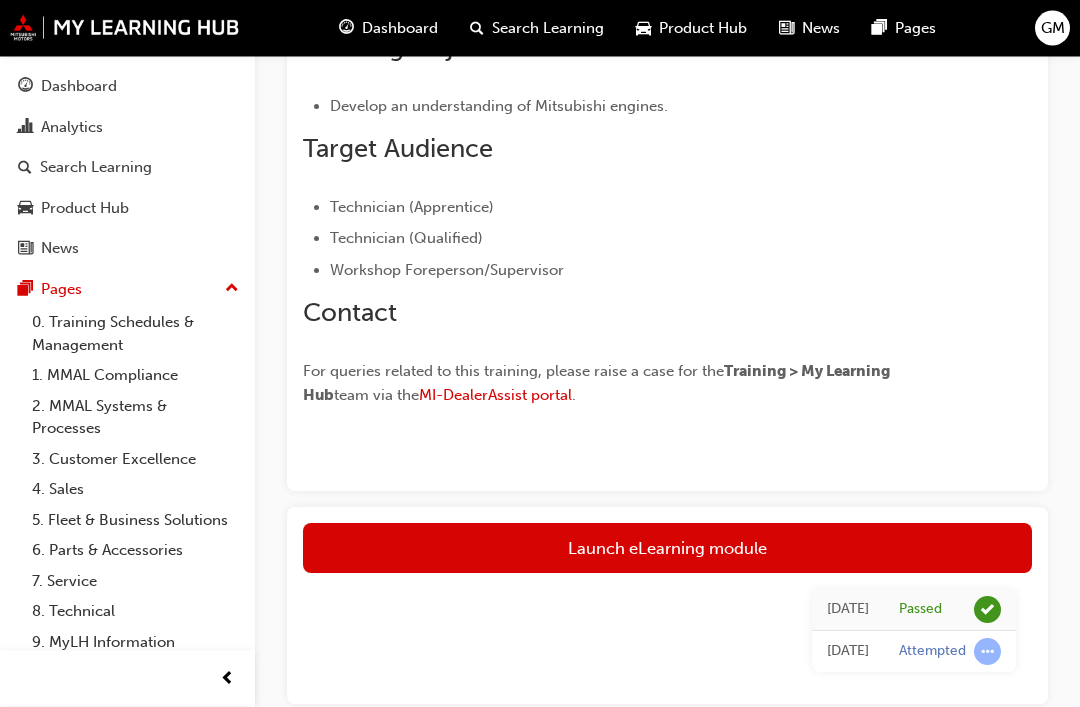 scroll, scrollTop: 525, scrollLeft: 0, axis: vertical 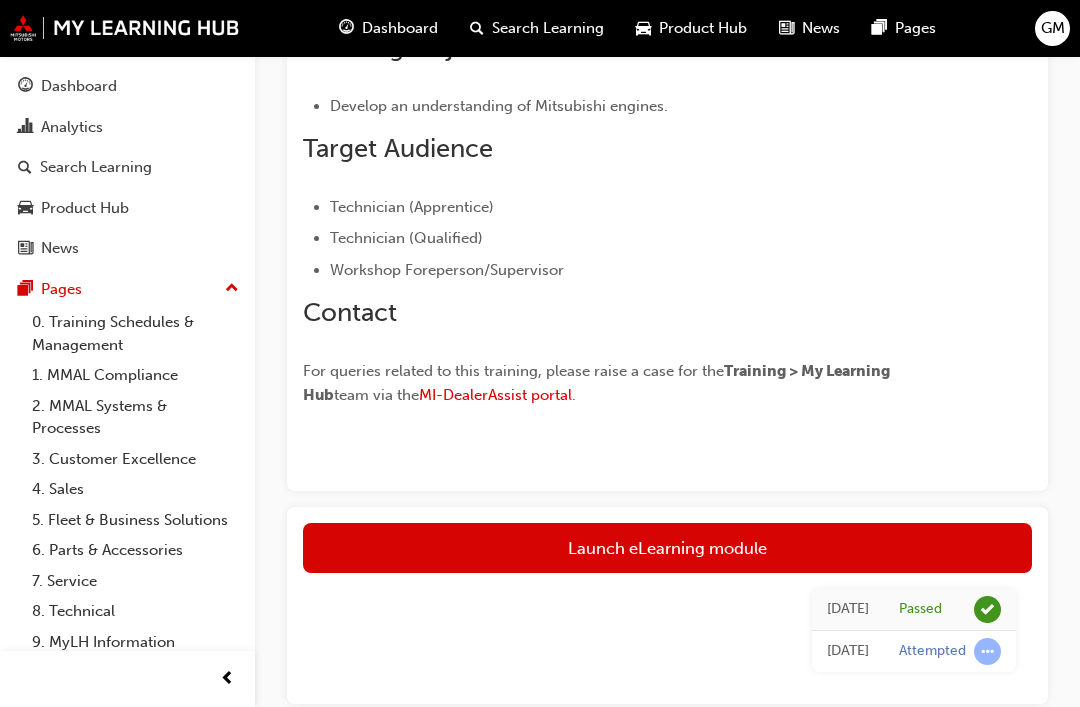 click on "Launch eLearning module" at bounding box center (667, 548) 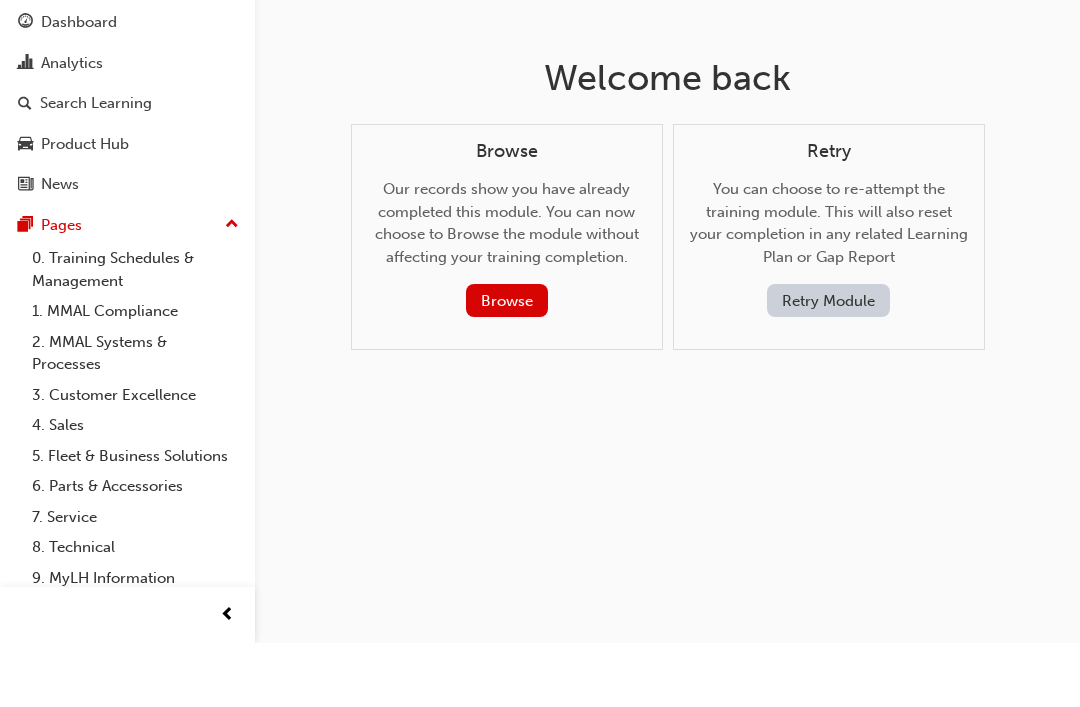click on "Browse" at bounding box center (507, 364) 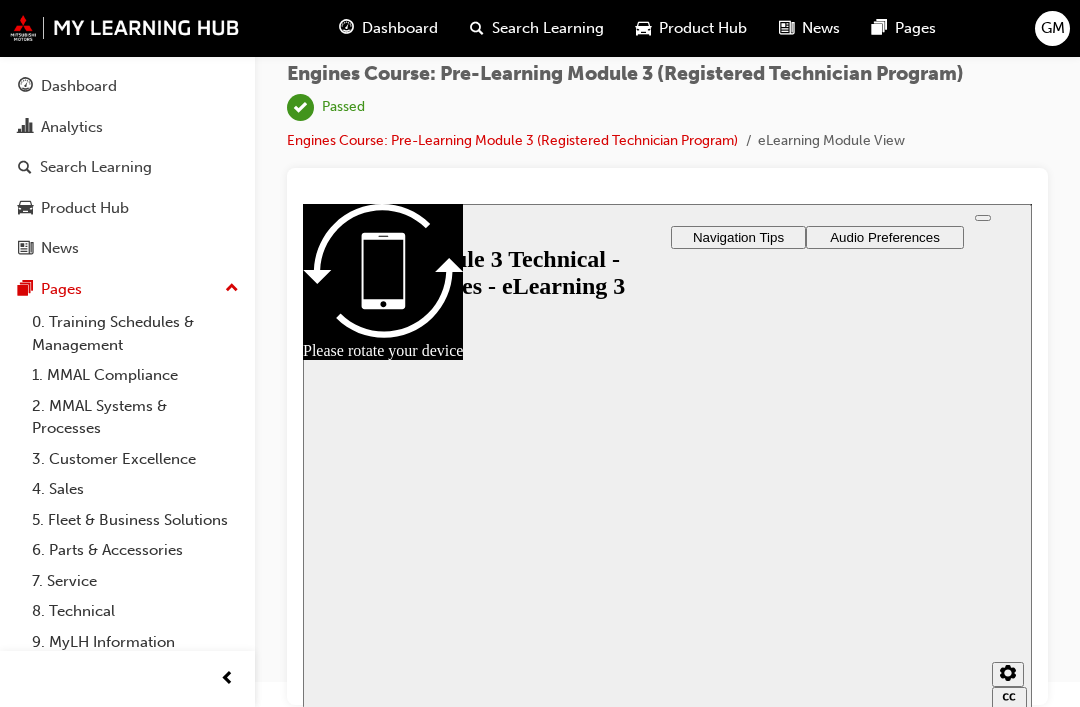 scroll, scrollTop: 0, scrollLeft: 0, axis: both 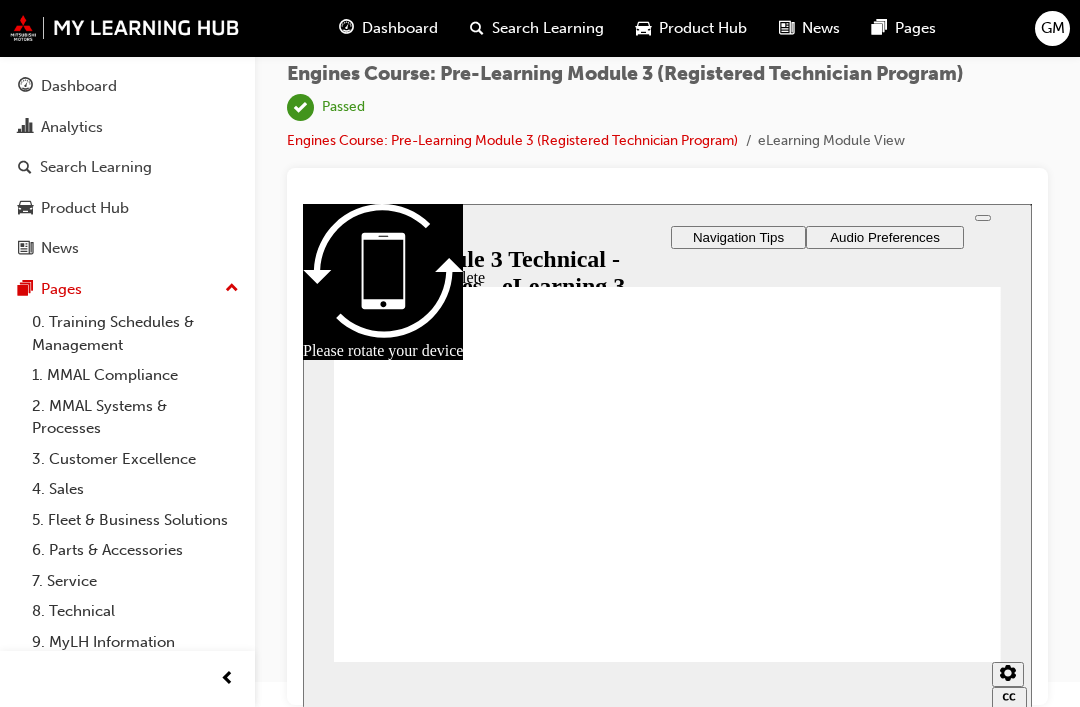 click at bounding box center (328, 236) 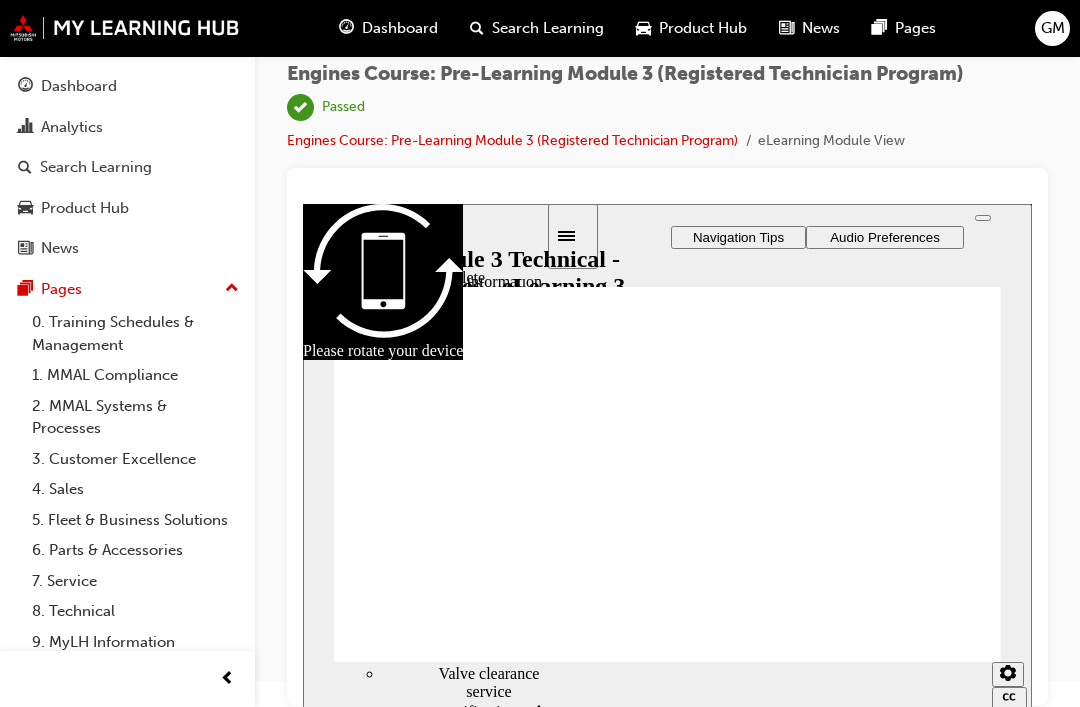 scroll, scrollTop: 206, scrollLeft: 0, axis: vertical 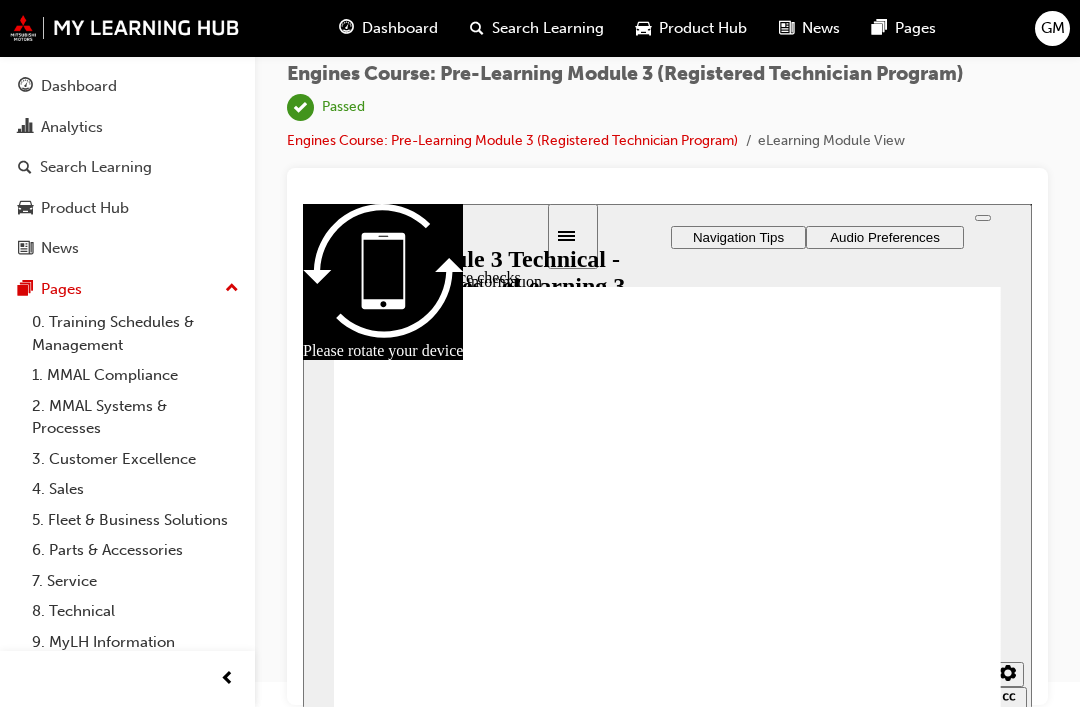 click at bounding box center (667, 456) 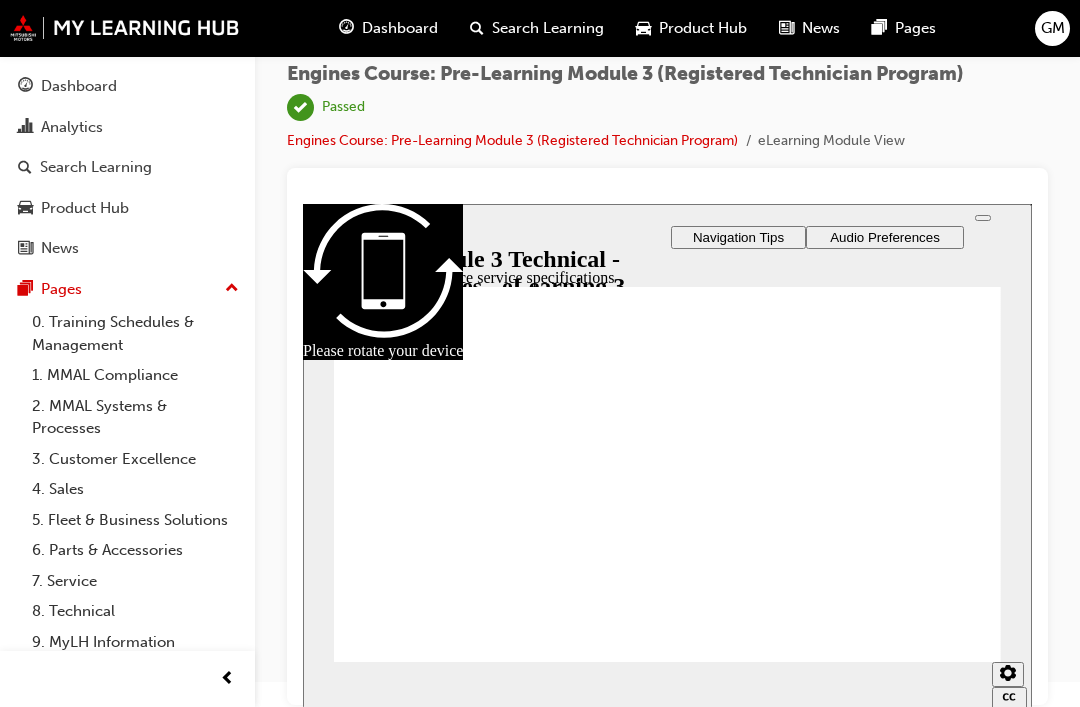 click on "Dashboard Analytics Search Learning Product Hub News Pages Pages 0. Training Schedules & Management 1. MMAL Compliance 2. MMAL Systems & Processes 3. Customer Excellence 4. Sales 5. Fleet & Business Solutions 6. Parts & Accessories 7. Service 8. Technical 9. MyLH Information All Pages" at bounding box center (127, 376) 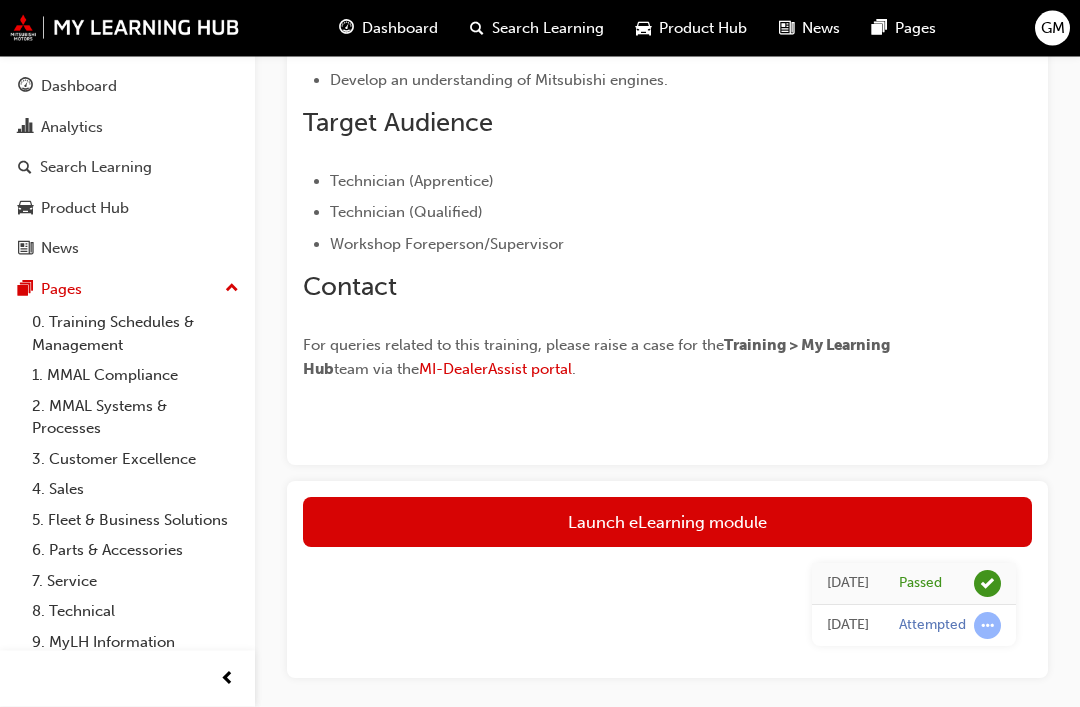 scroll, scrollTop: 551, scrollLeft: 0, axis: vertical 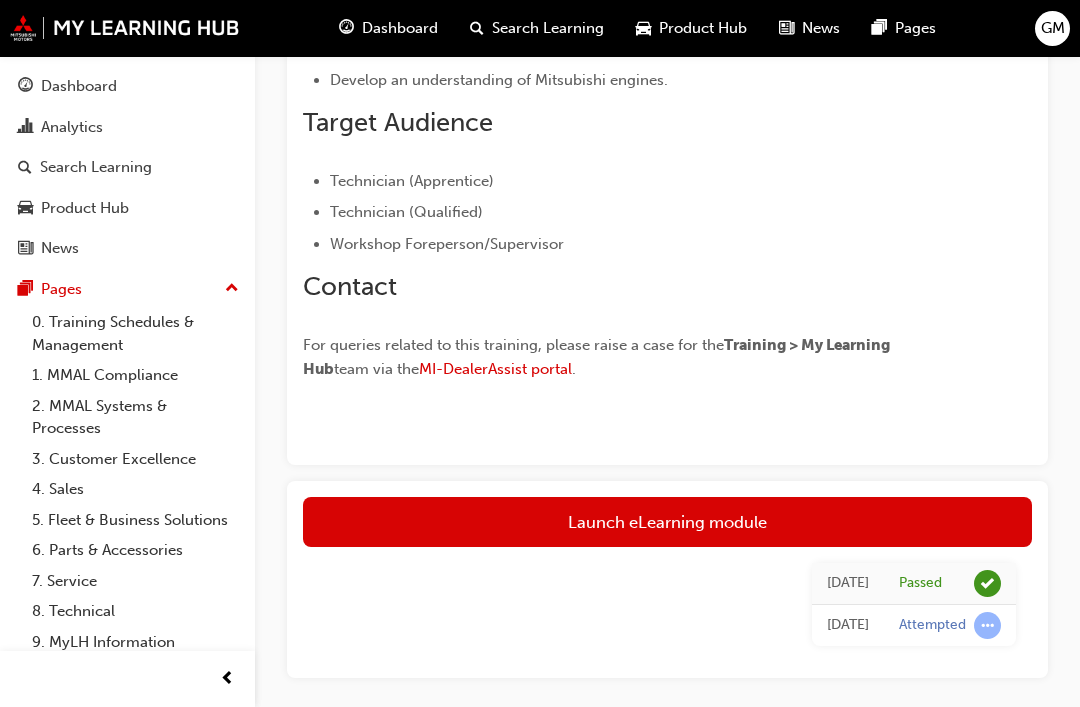 click on "Launch eLearning module" at bounding box center (667, 522) 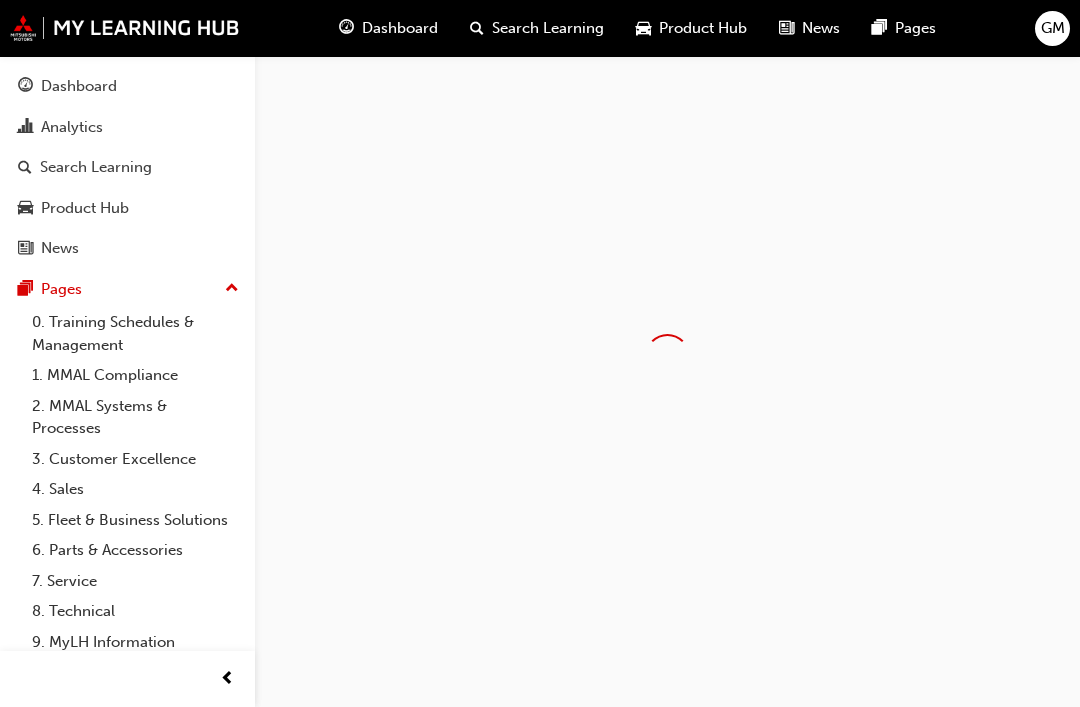 scroll, scrollTop: 0, scrollLeft: 0, axis: both 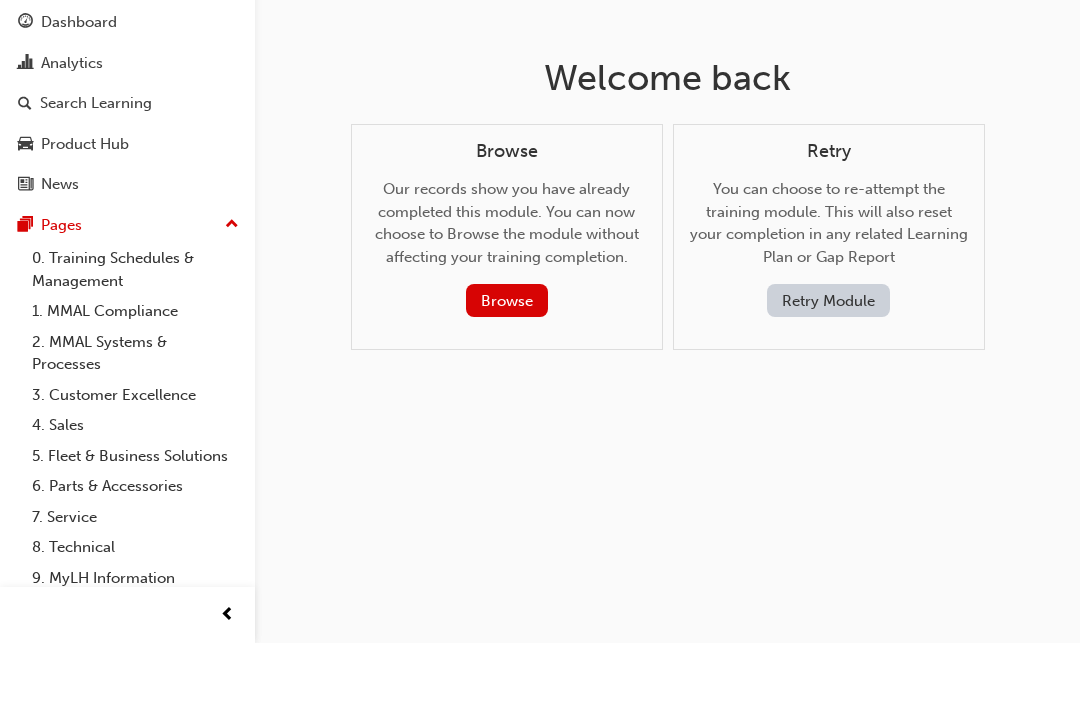 click on "Browse" at bounding box center [507, 364] 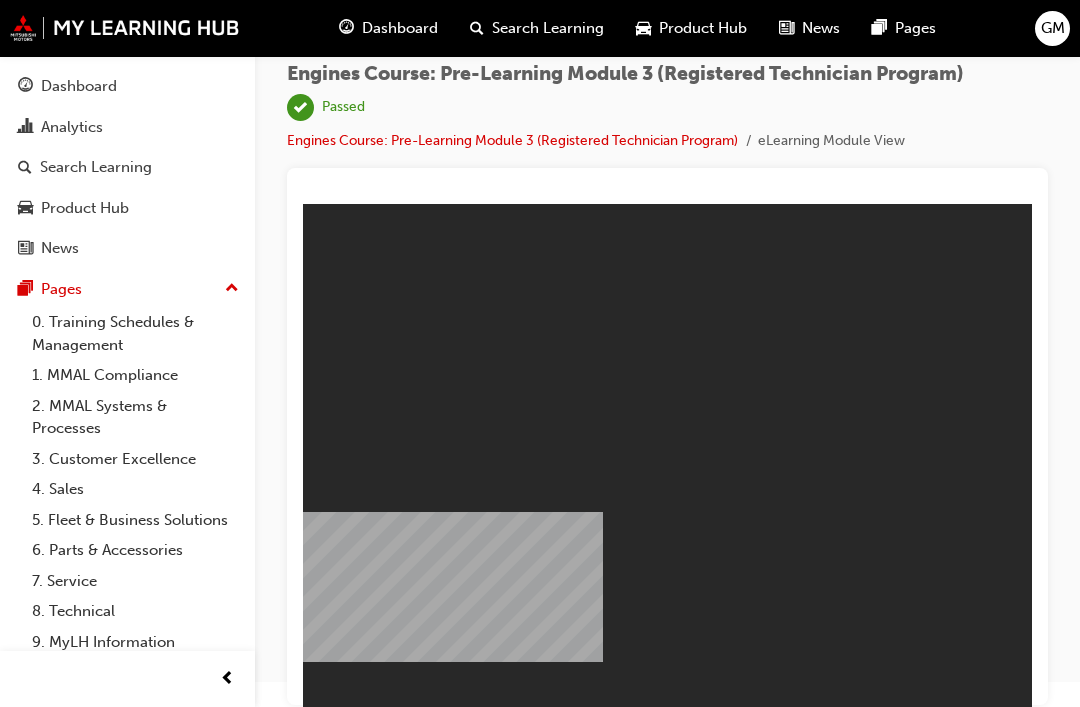 scroll, scrollTop: 0, scrollLeft: 0, axis: both 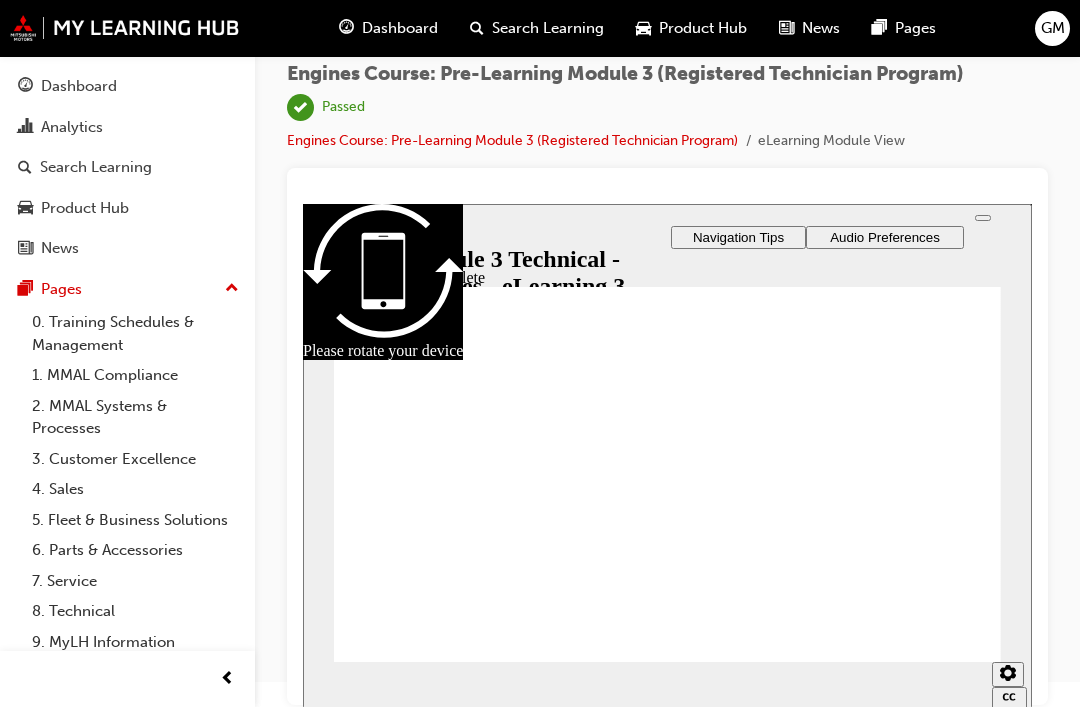 click 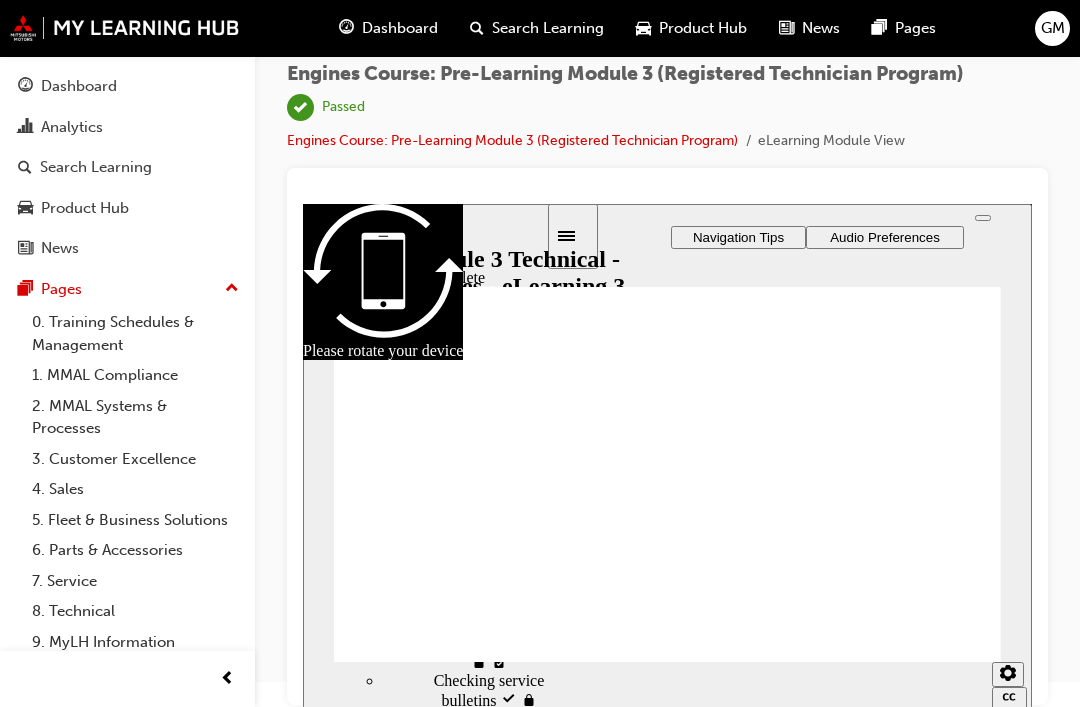 scroll, scrollTop: 274, scrollLeft: 3, axis: both 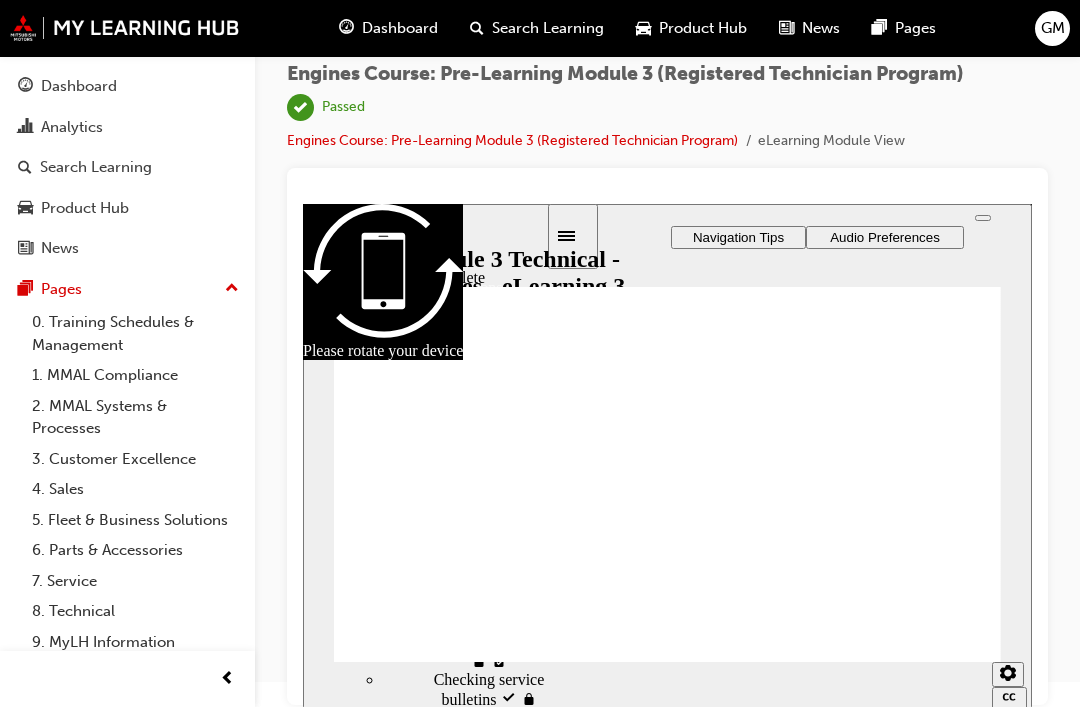 click on "Valve clearance service specifications visited" at bounding box center (492, 633) 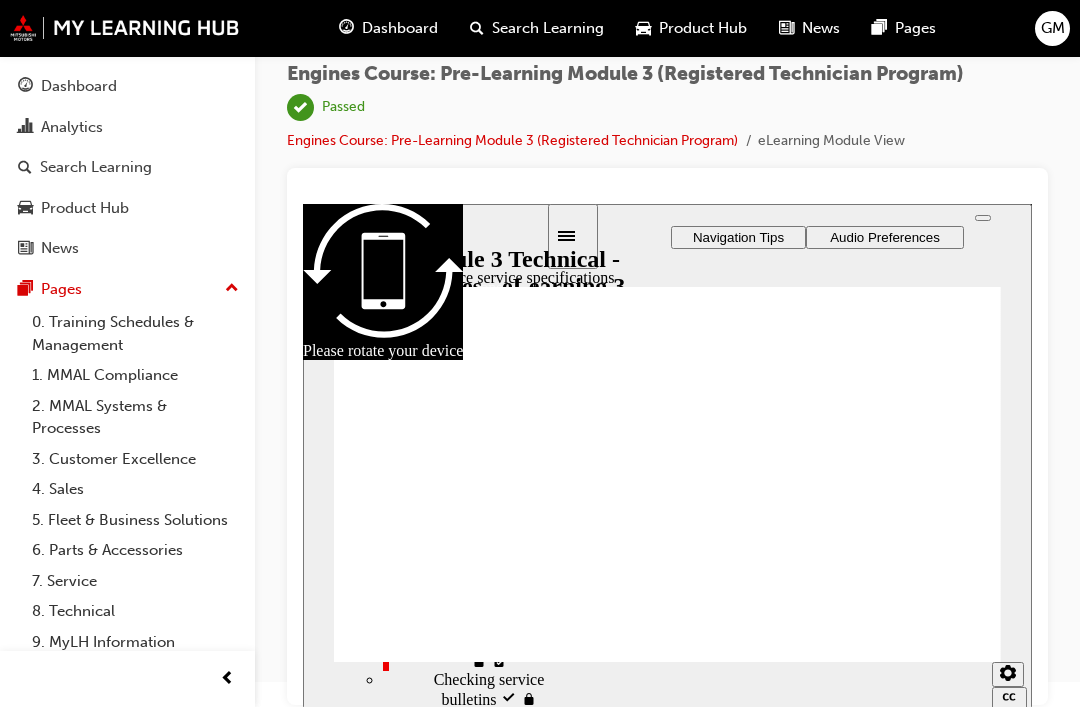click at bounding box center [667, 456] 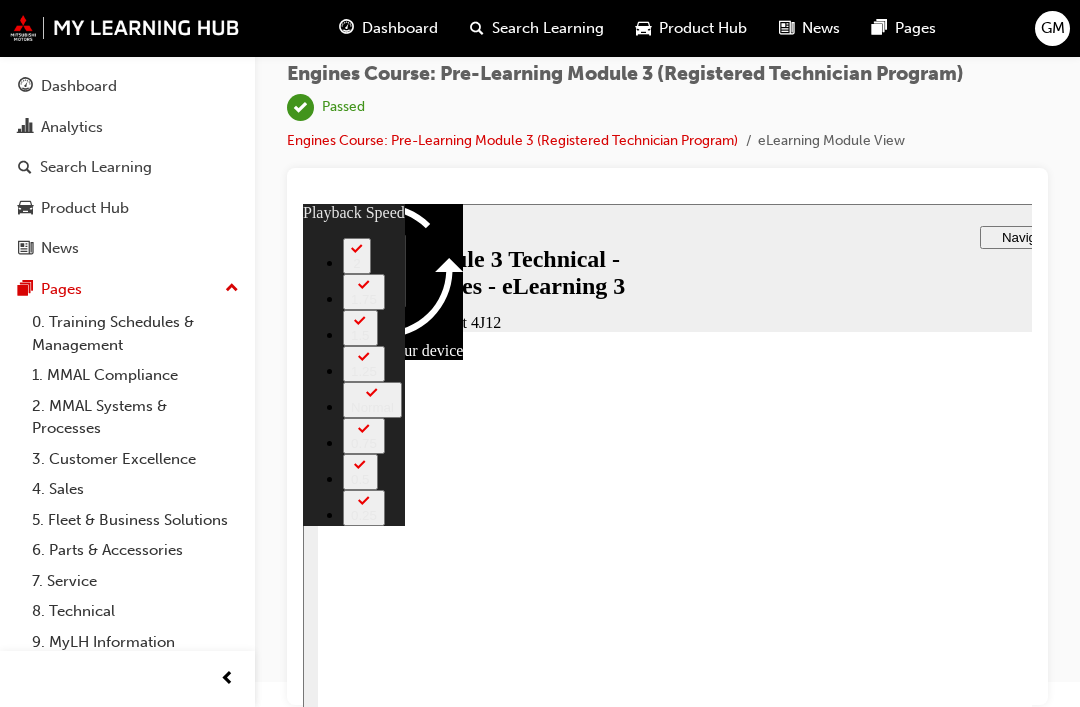 scroll, scrollTop: 0, scrollLeft: 0, axis: both 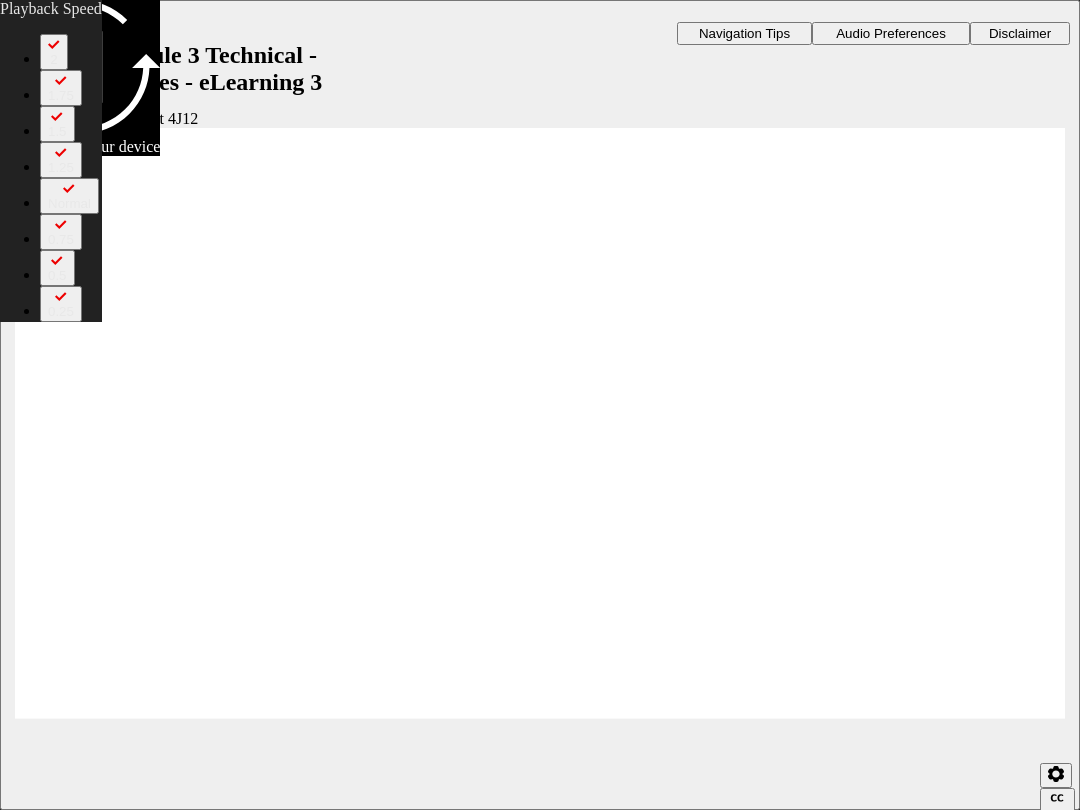 type on "660" 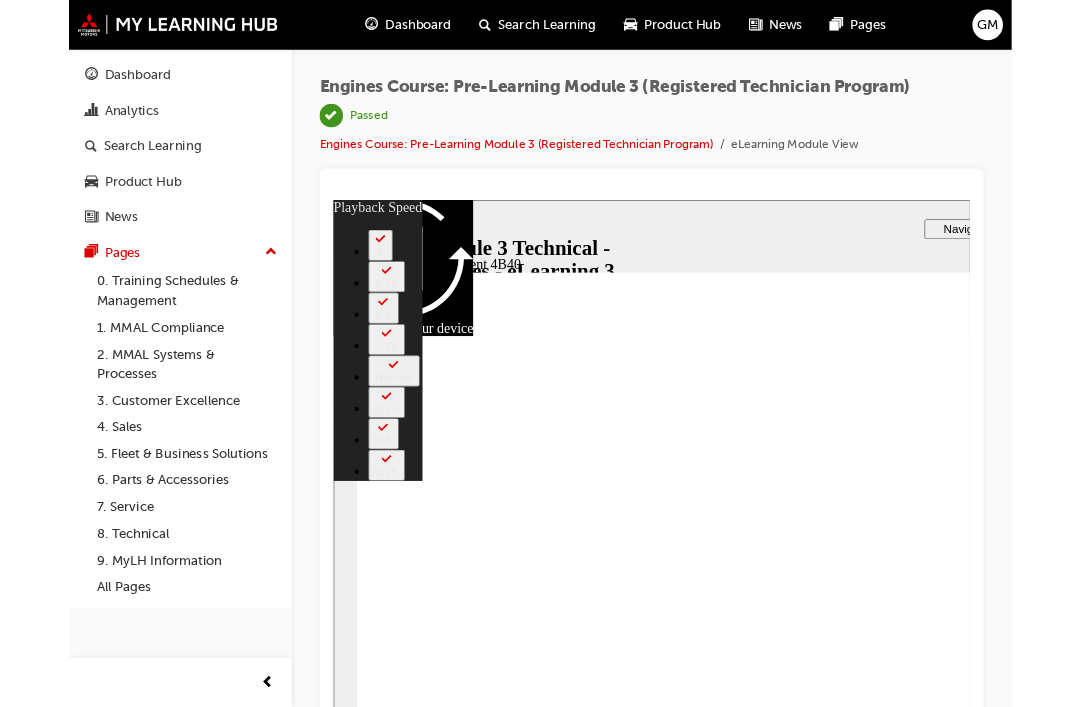 type on "303" 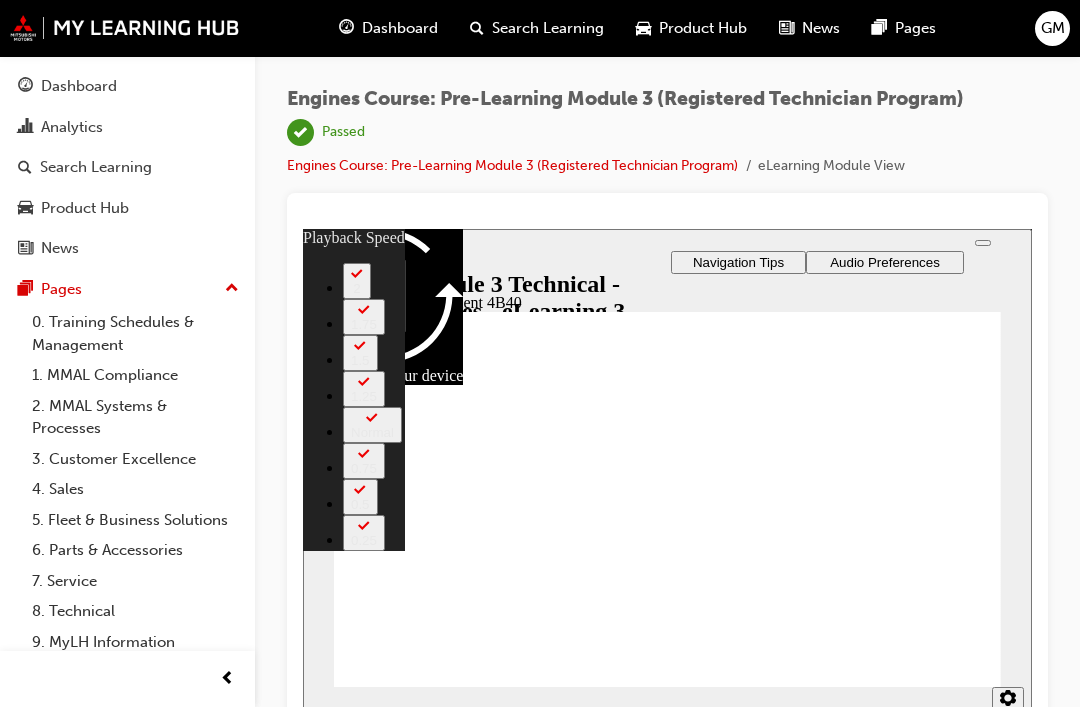 scroll, scrollTop: 25, scrollLeft: 0, axis: vertical 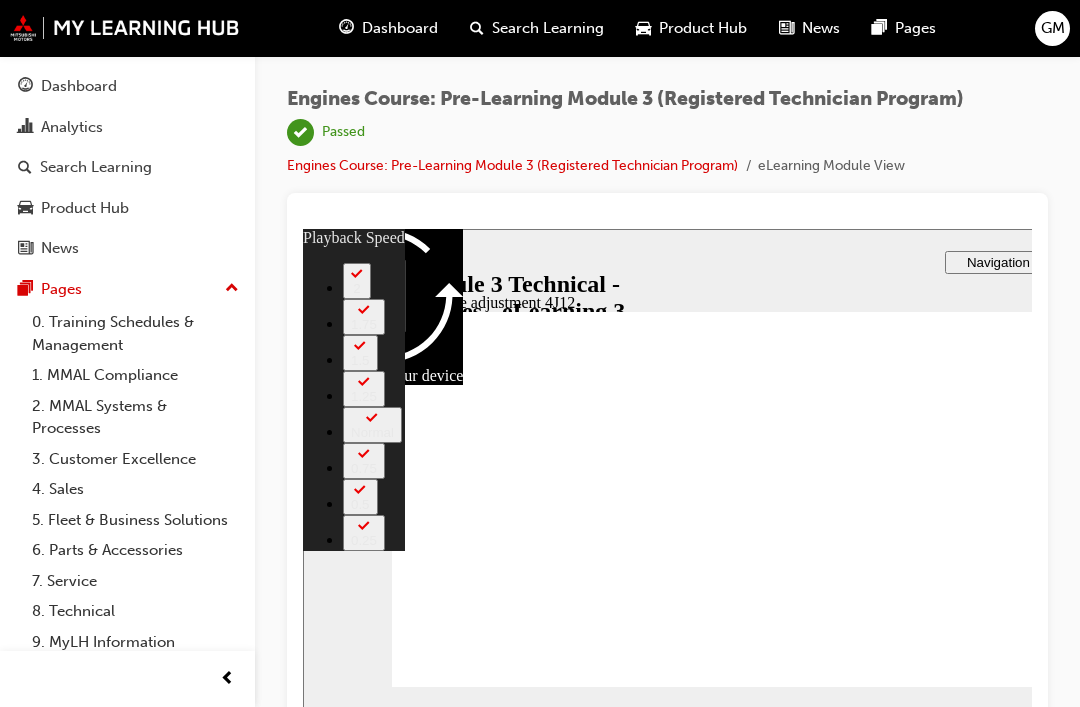 type on "660" 